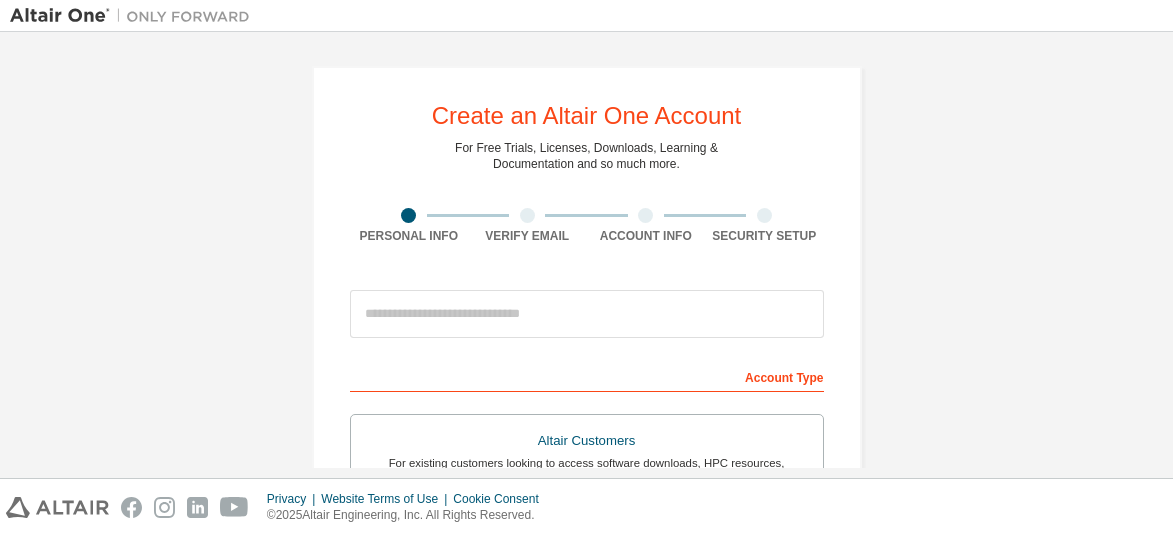 scroll, scrollTop: 0, scrollLeft: 0, axis: both 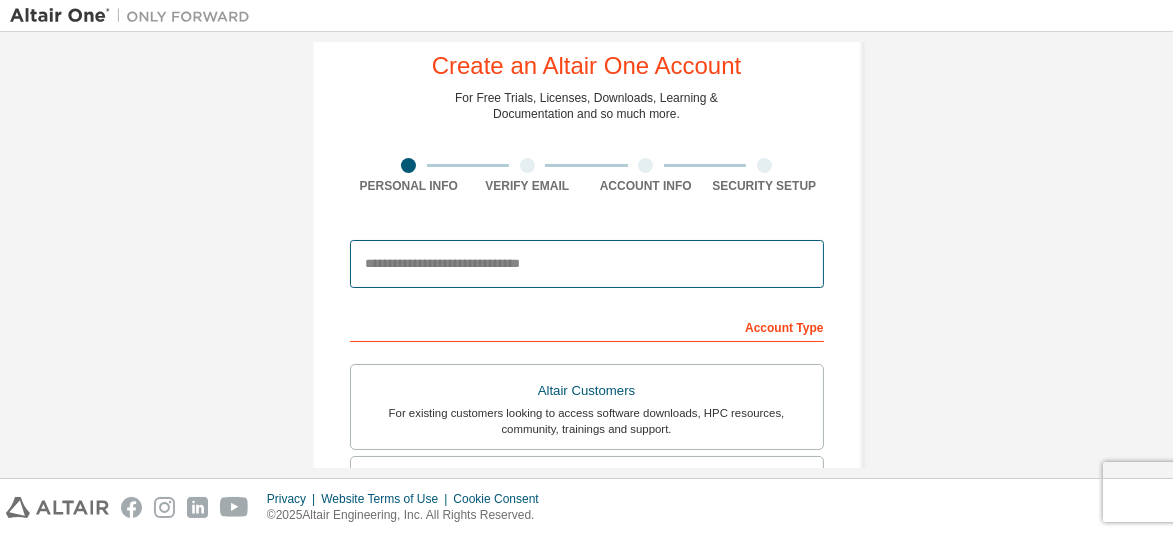 click at bounding box center (587, 264) 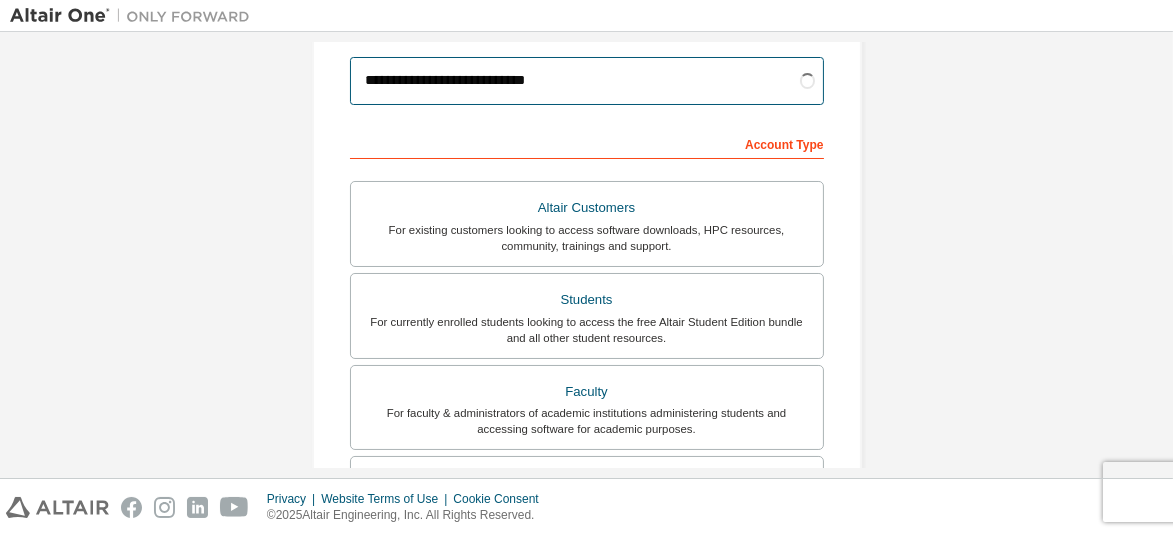 scroll, scrollTop: 246, scrollLeft: 0, axis: vertical 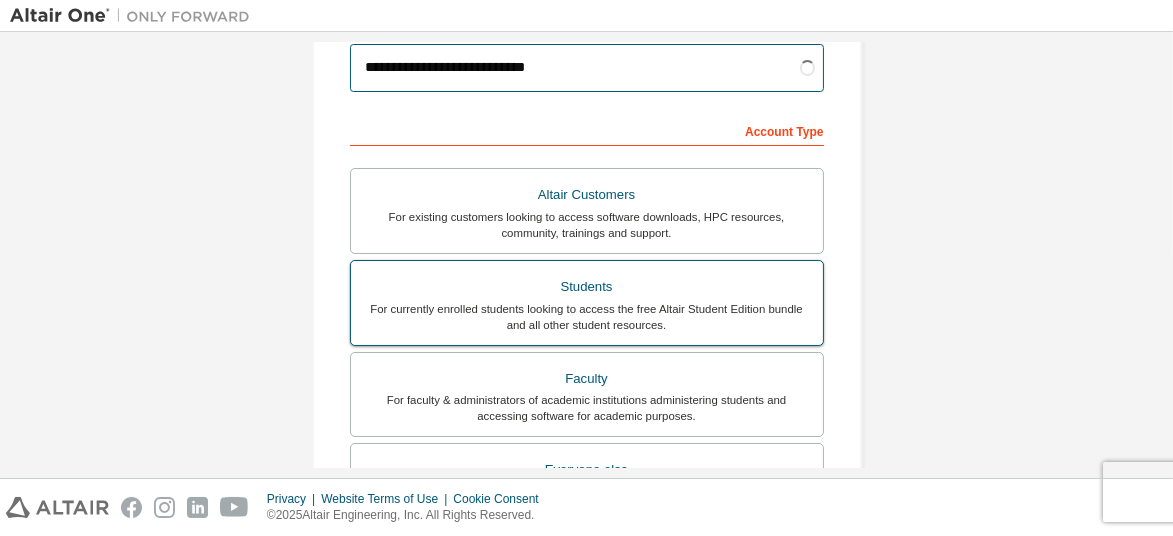 type on "**********" 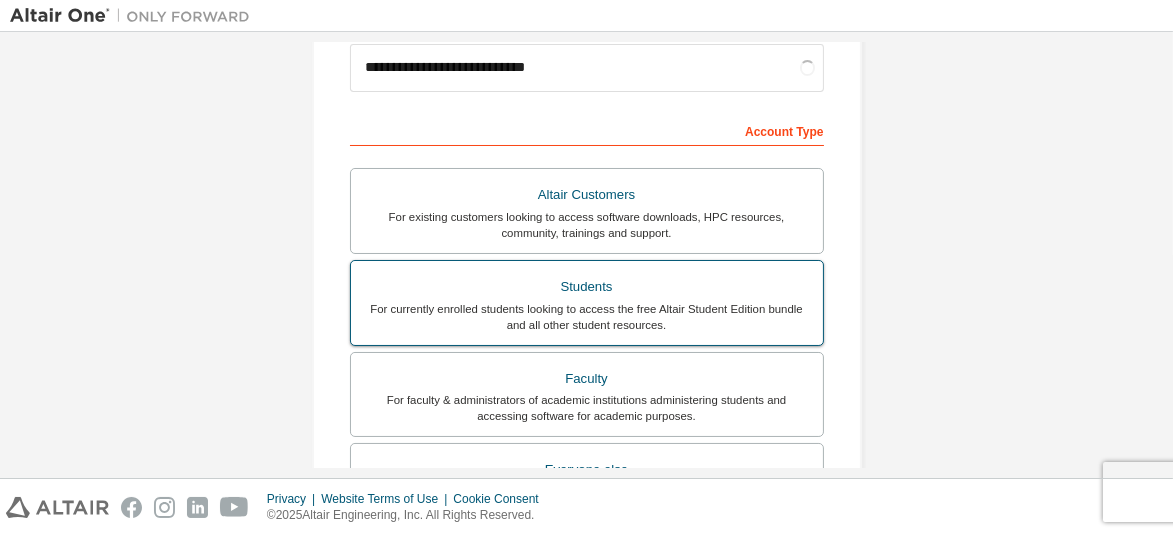 click on "Students" at bounding box center [587, 287] 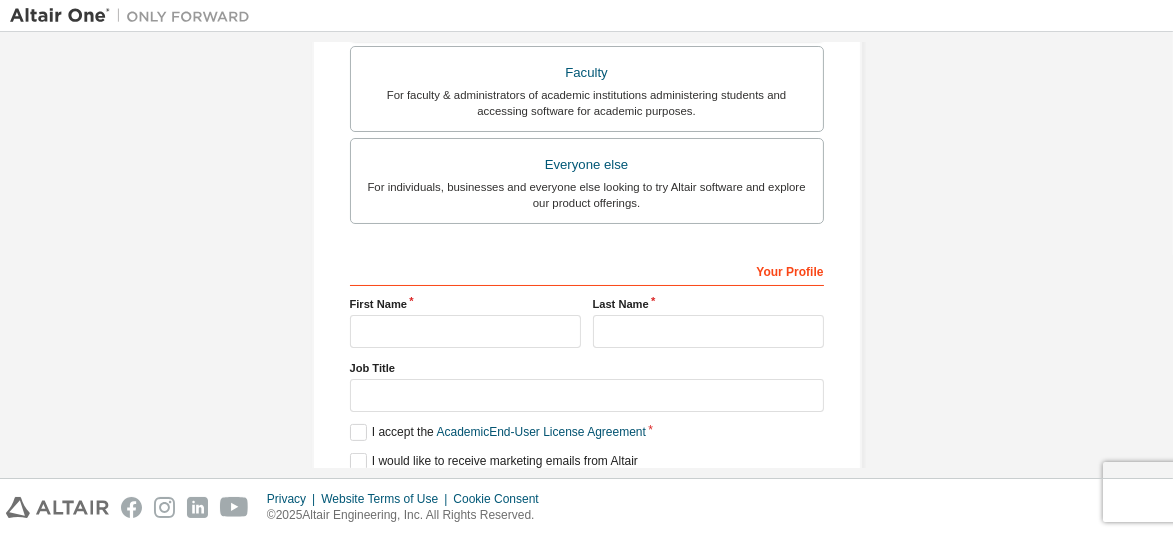 scroll, scrollTop: 605, scrollLeft: 0, axis: vertical 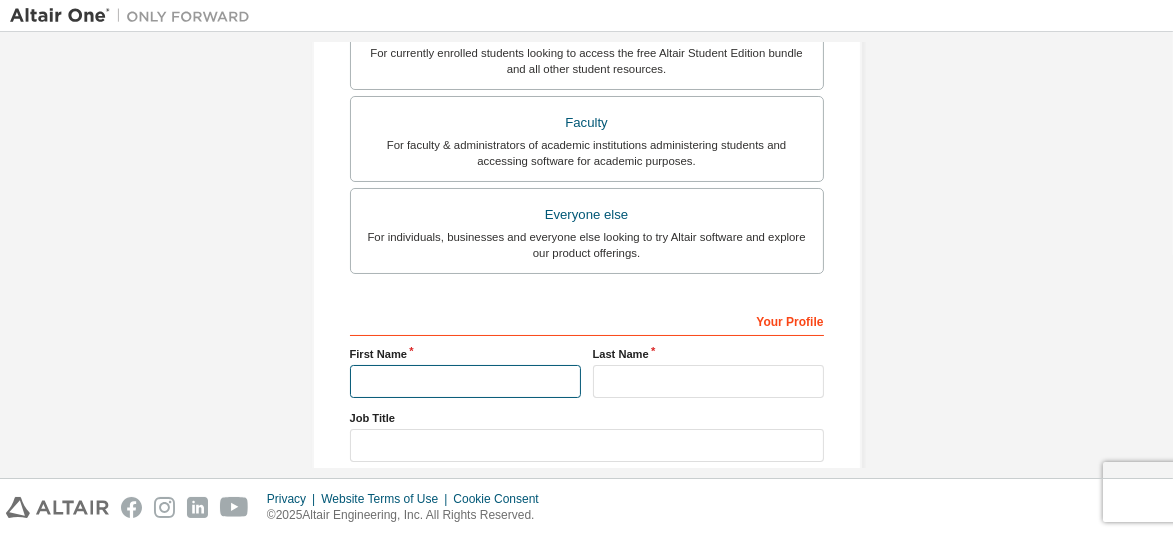 click at bounding box center (465, 381) 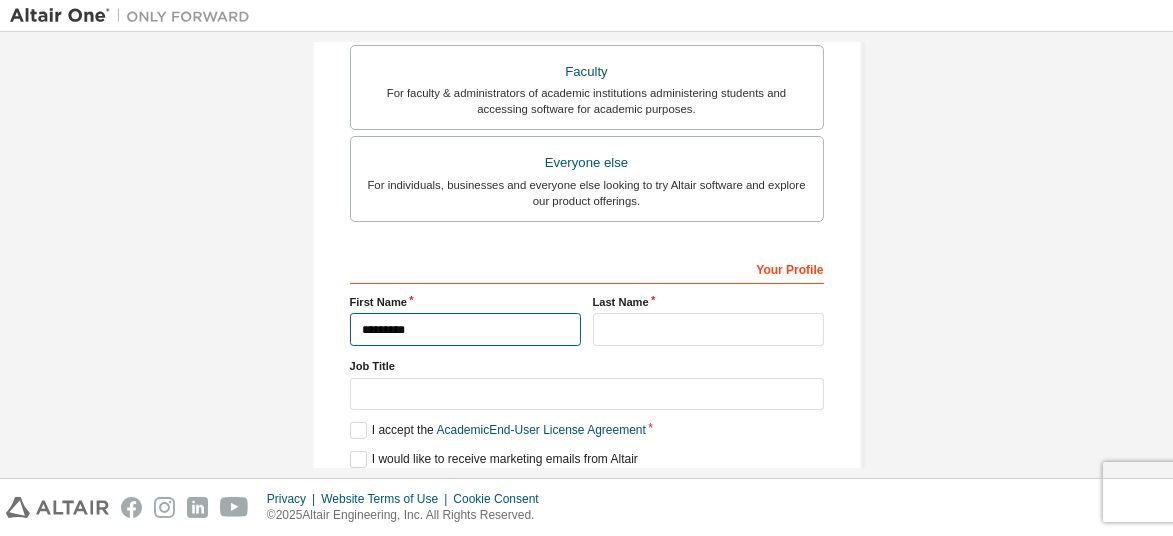 type on "*********" 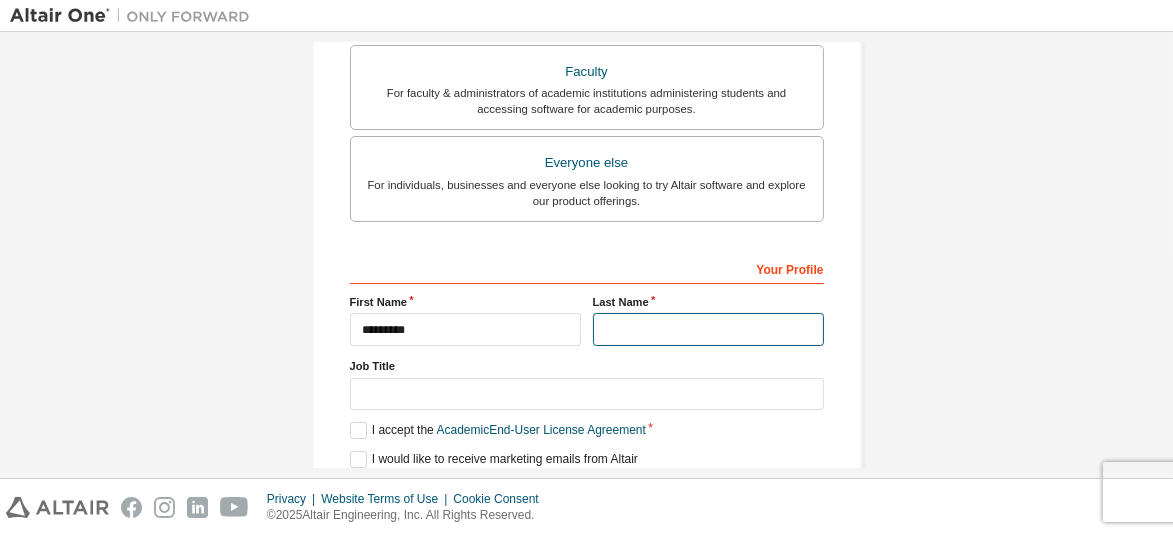 click at bounding box center (708, 329) 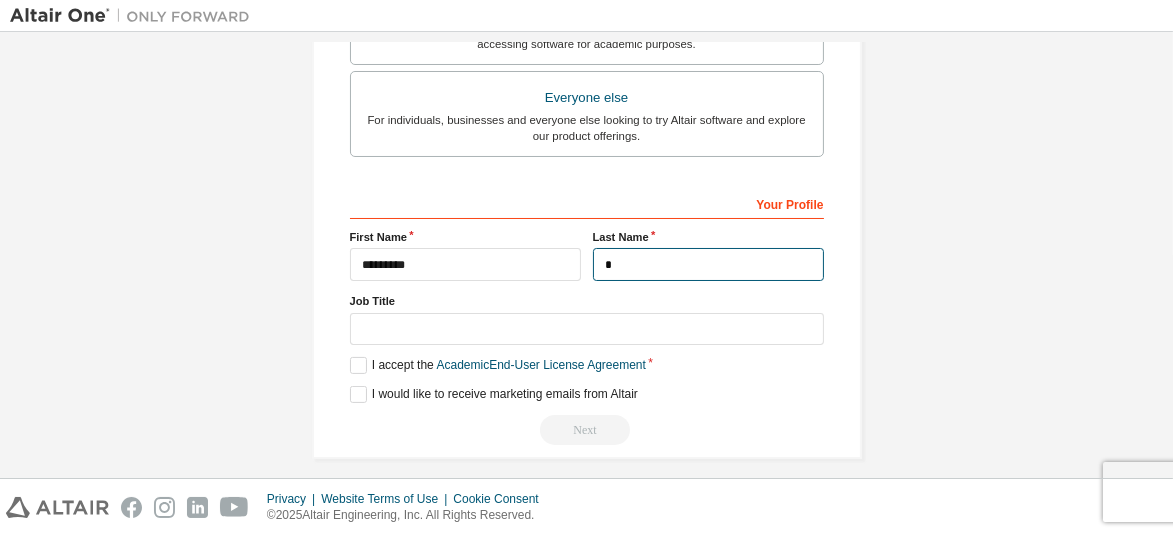 scroll, scrollTop: 621, scrollLeft: 0, axis: vertical 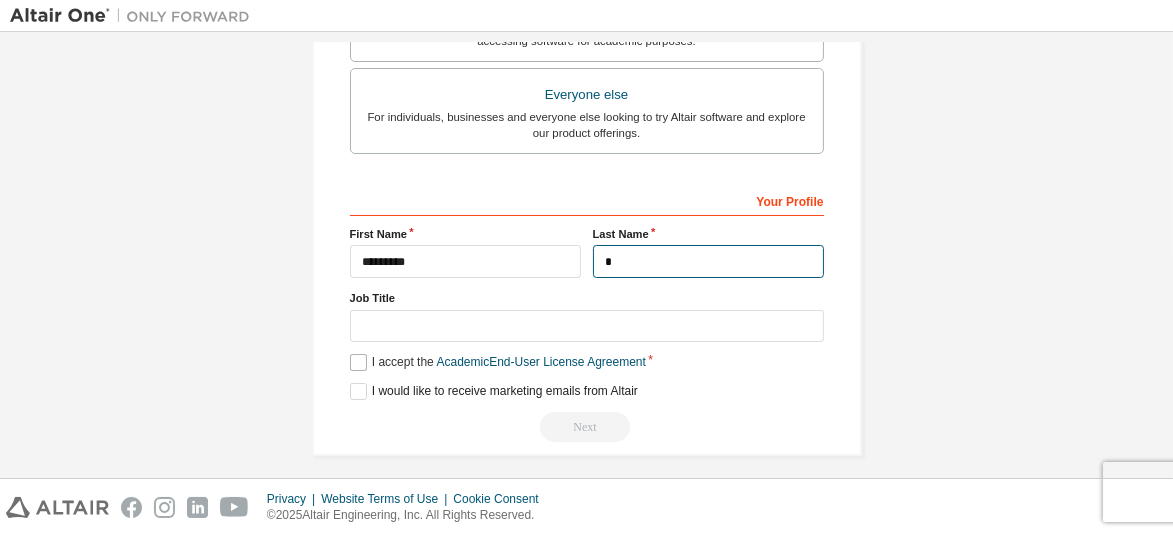 type on "*" 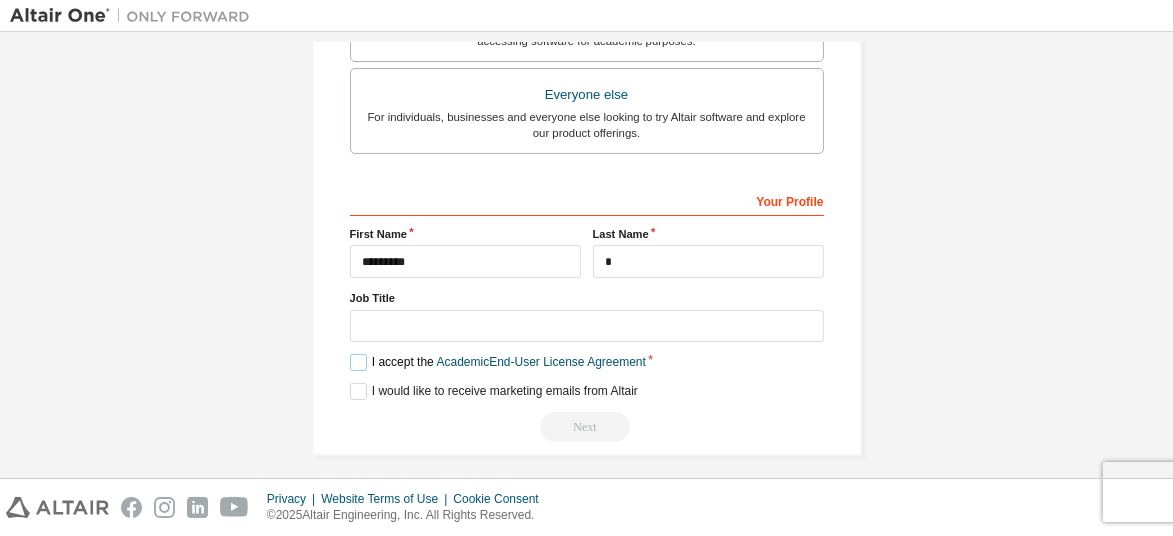 click on "I accept the   Academic   End-User License Agreement" at bounding box center [498, 362] 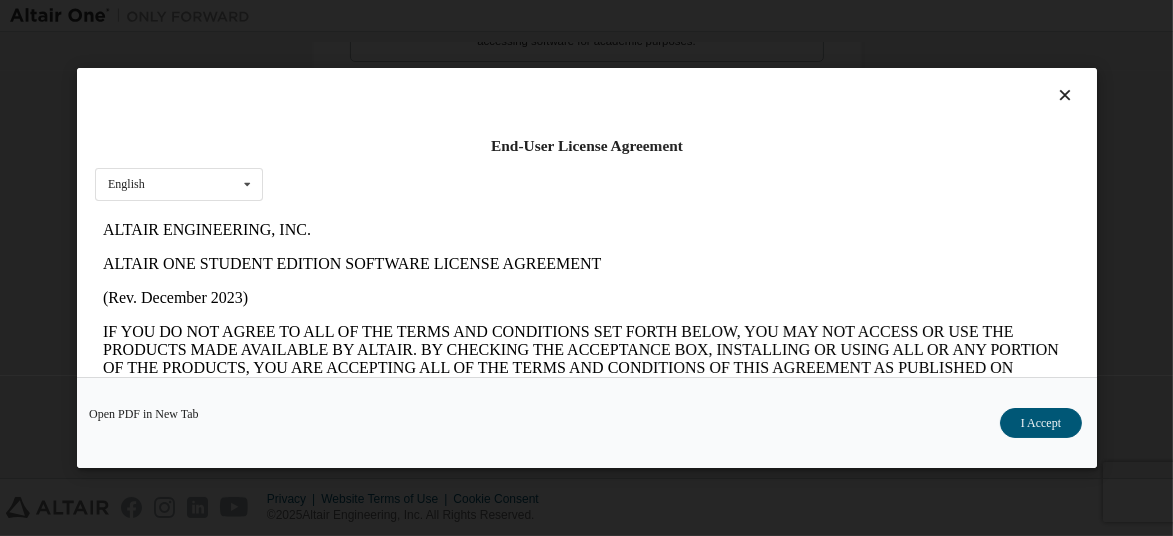 scroll, scrollTop: 0, scrollLeft: 0, axis: both 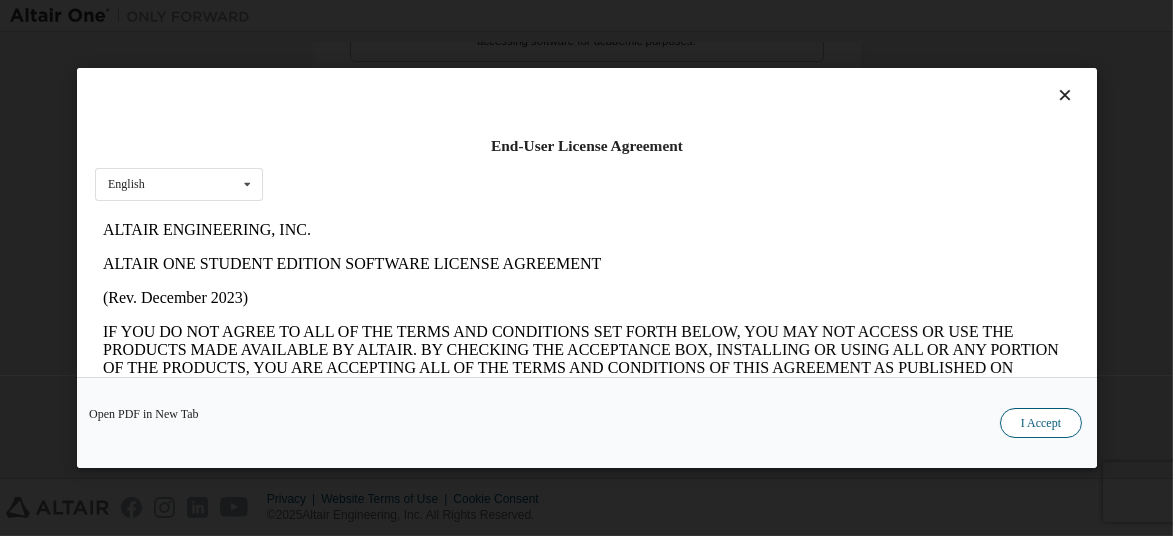 click on "I Accept" at bounding box center [1040, 423] 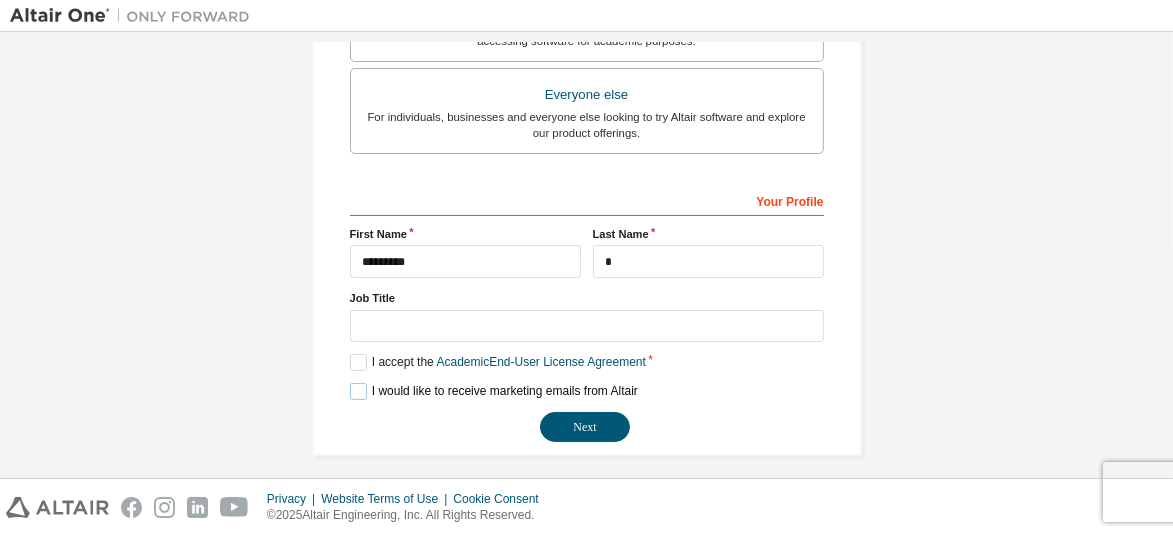 click on "I would like to receive marketing emails from Altair" at bounding box center [494, 391] 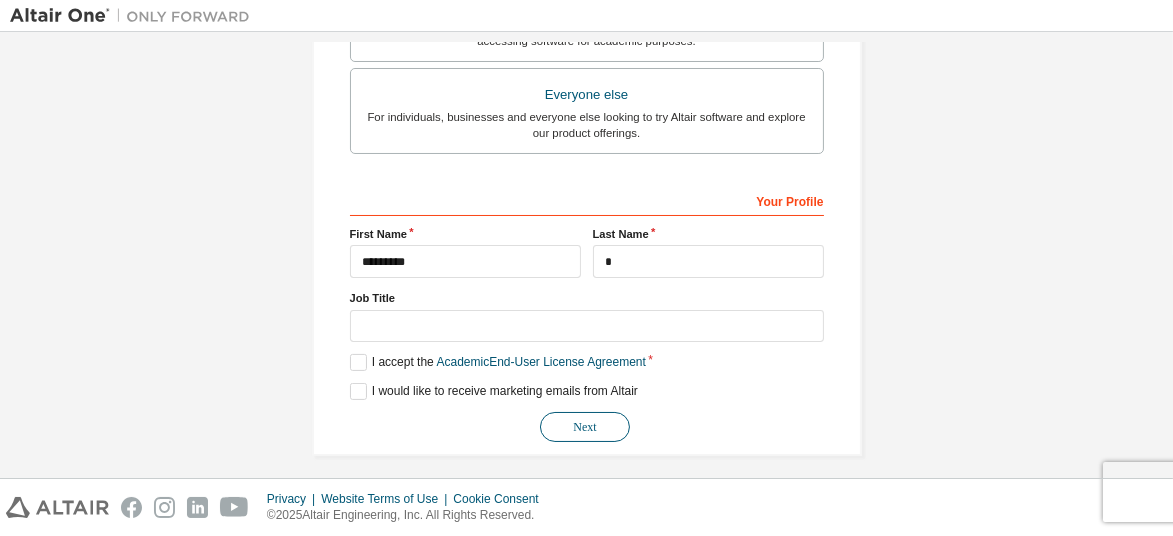 click on "Next" at bounding box center (585, 427) 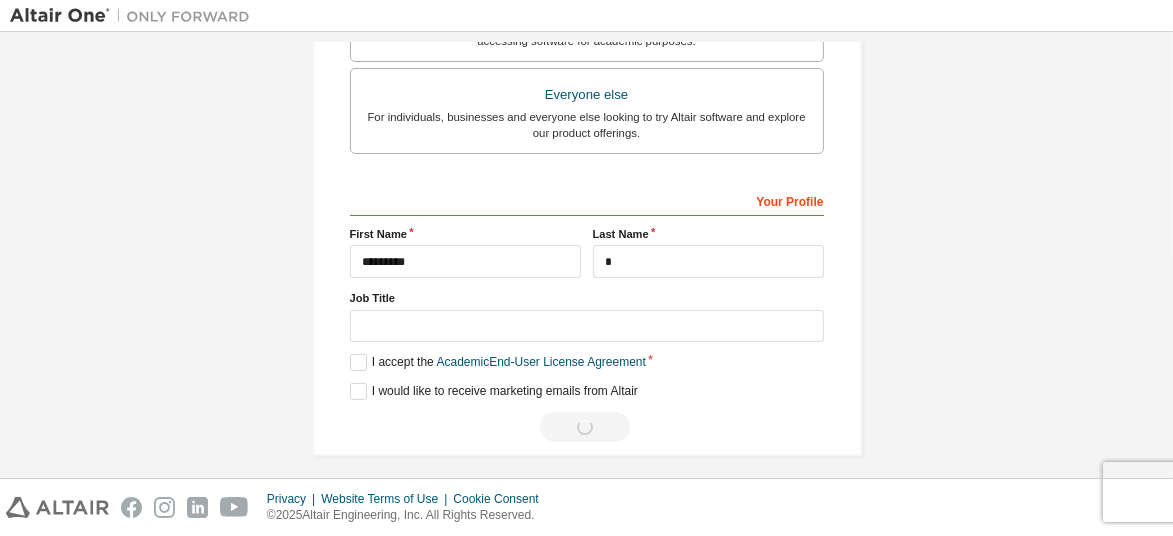 scroll, scrollTop: 49, scrollLeft: 0, axis: vertical 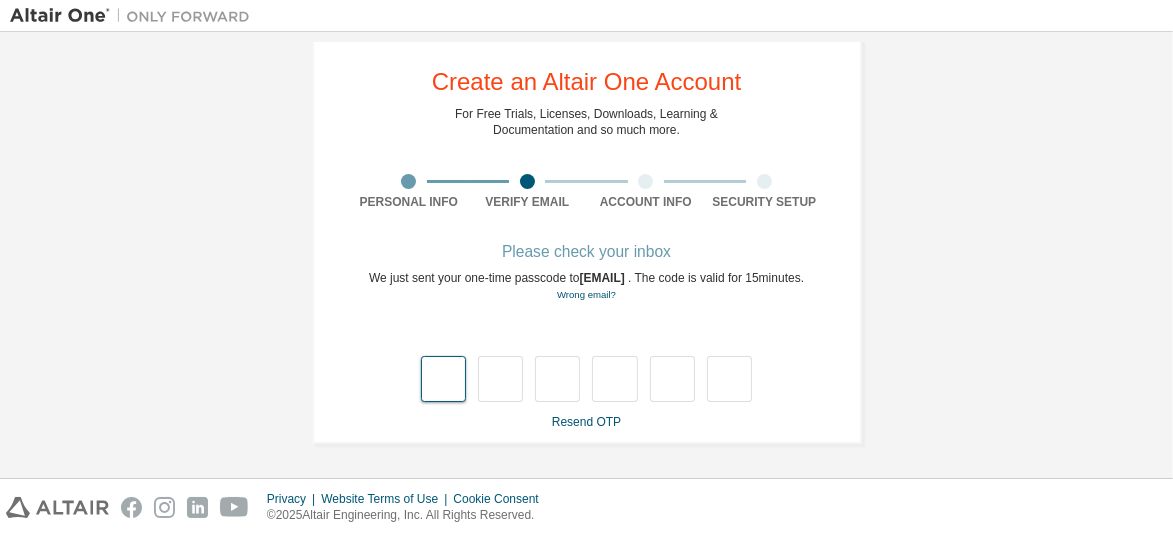 click at bounding box center (443, 379) 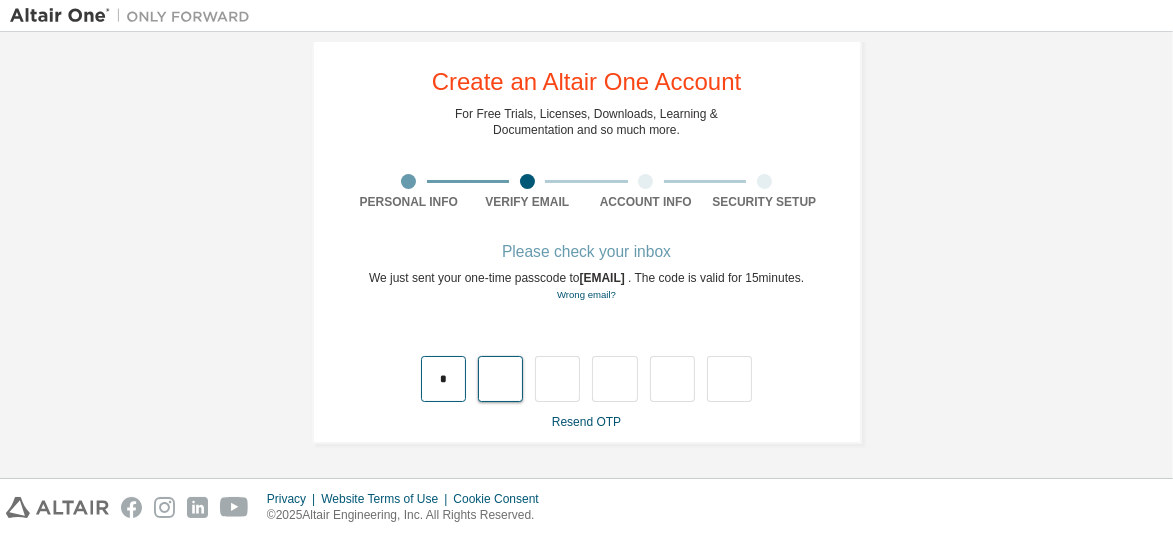 type on "*" 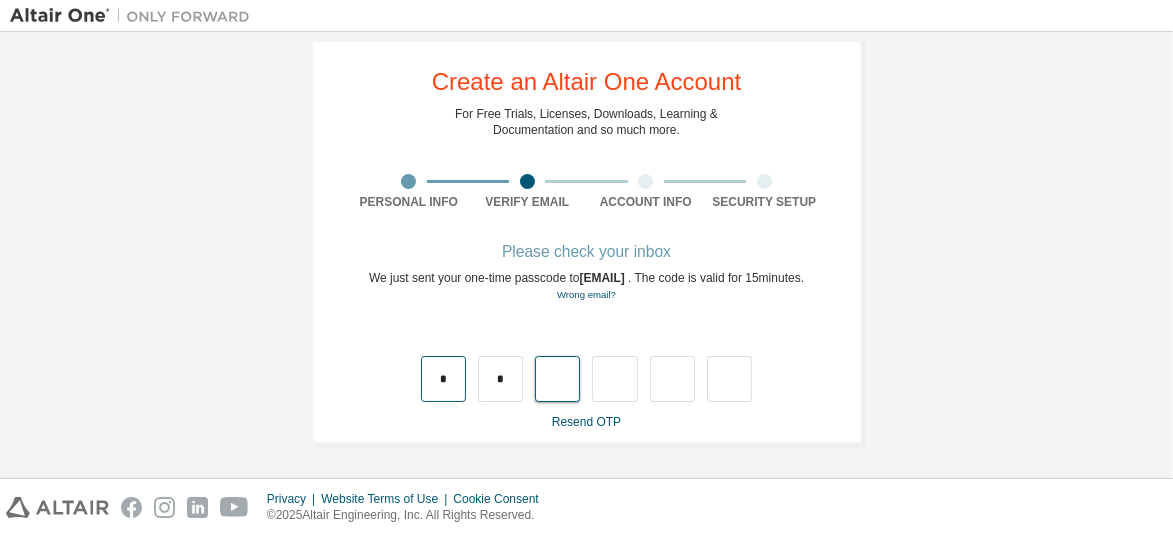 type on "*" 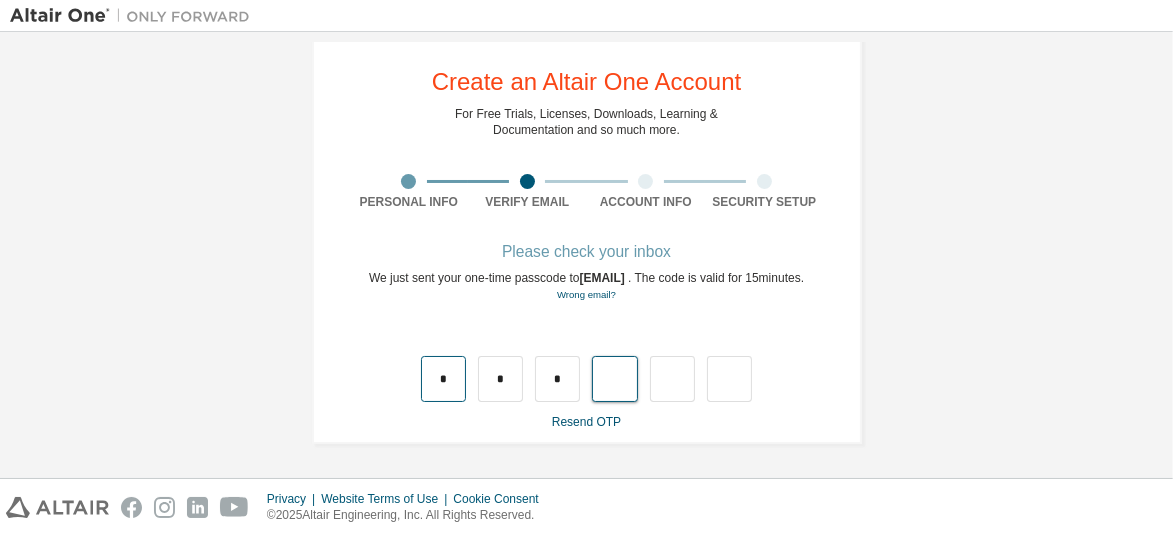 type on "*" 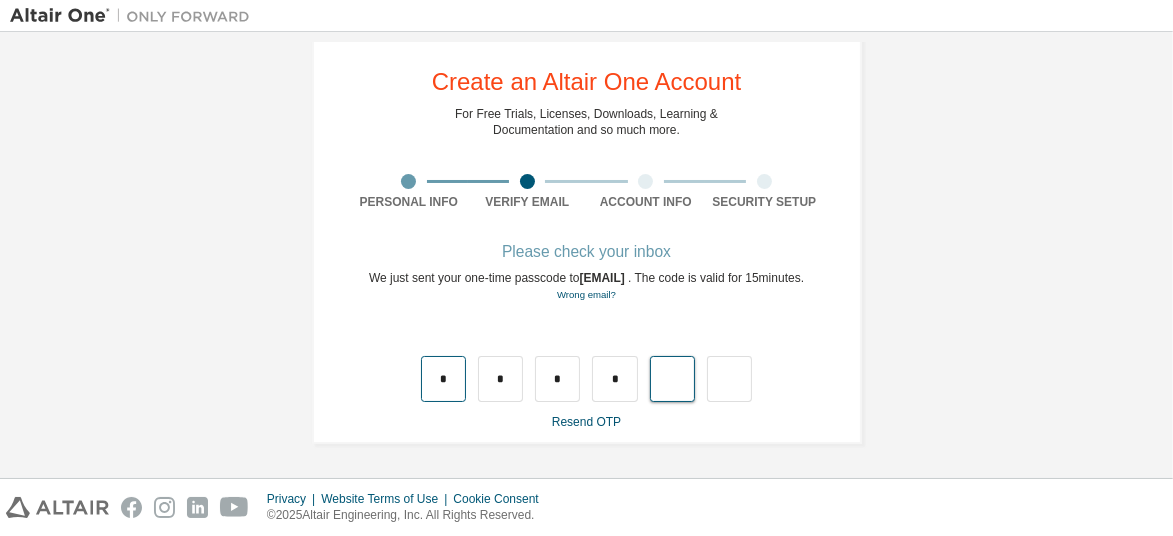 type on "*" 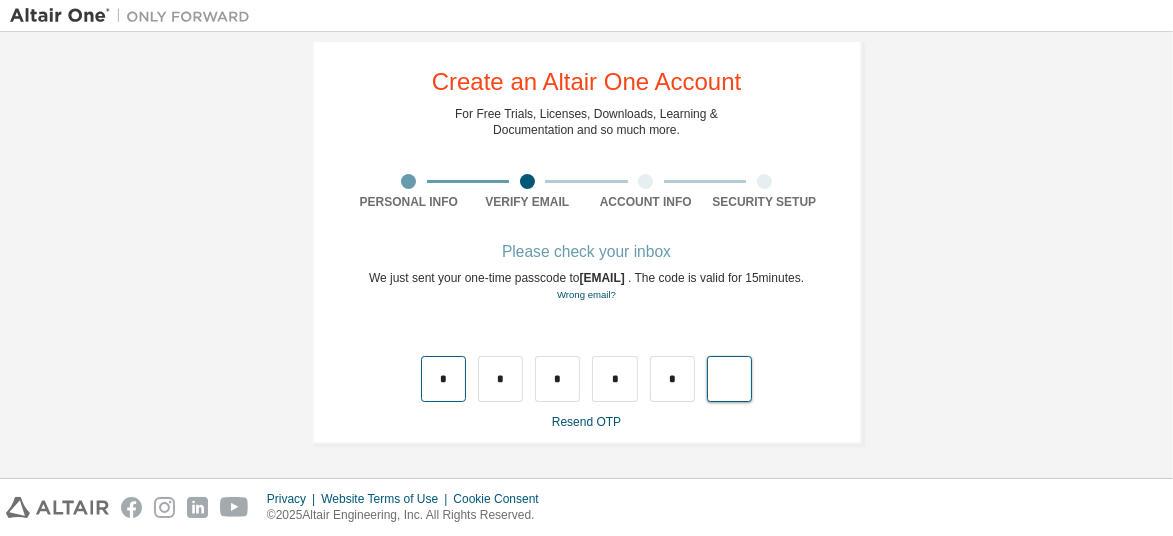 type on "*" 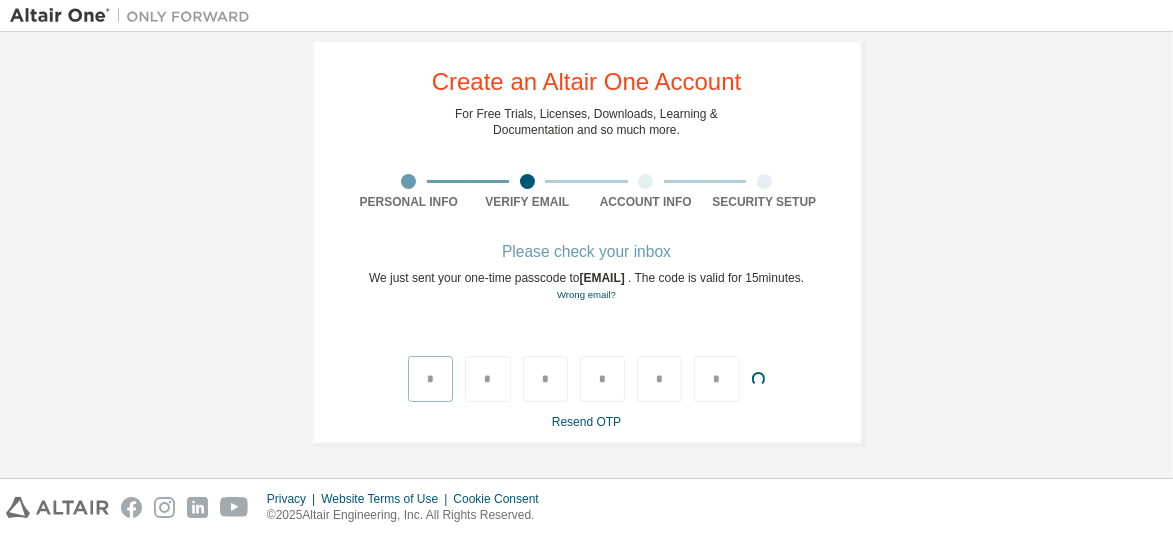 type 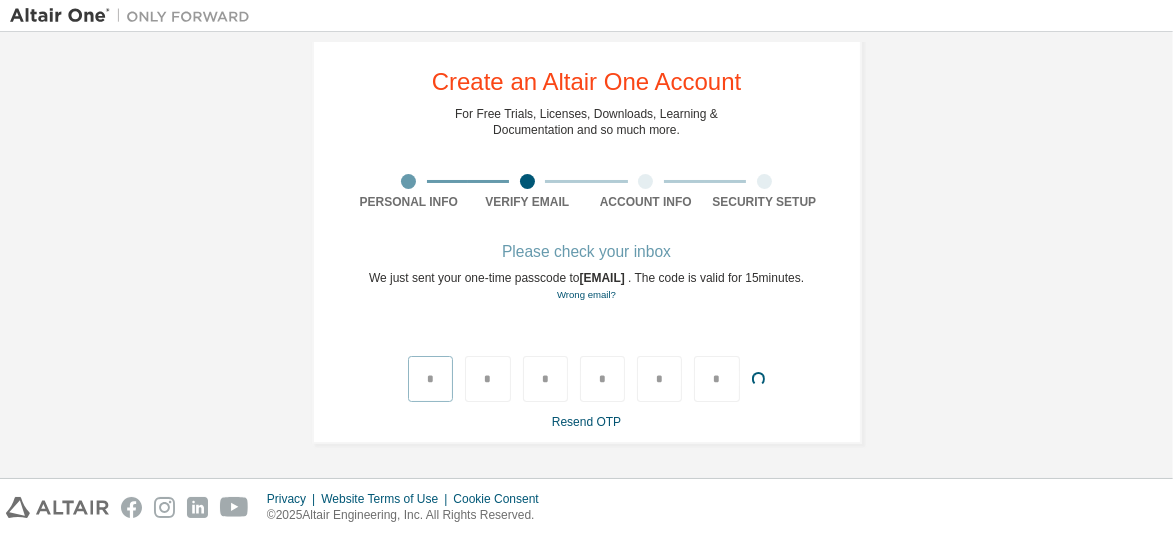 type 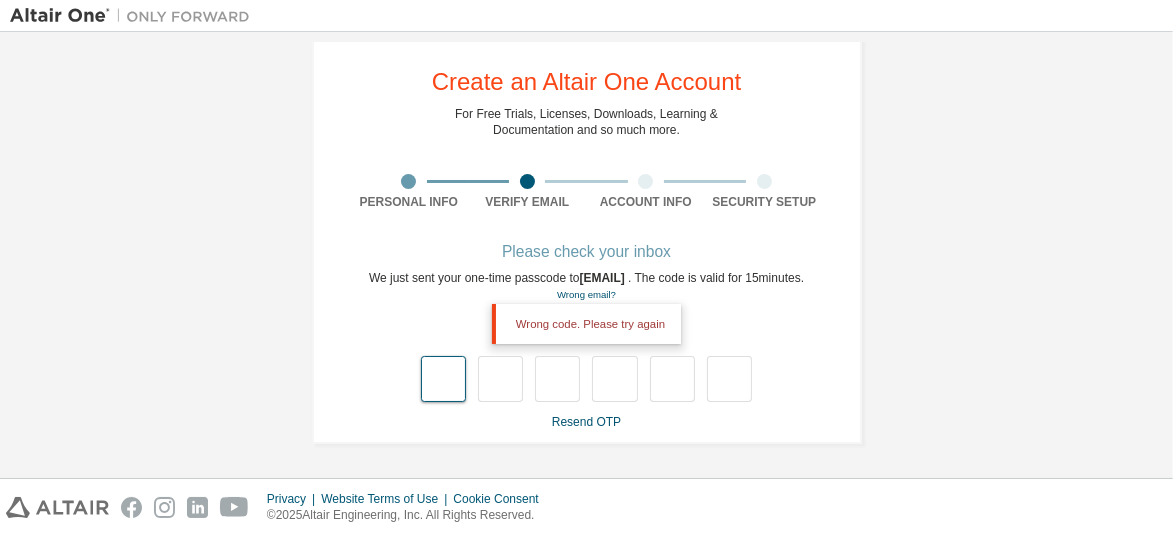 click at bounding box center [443, 379] 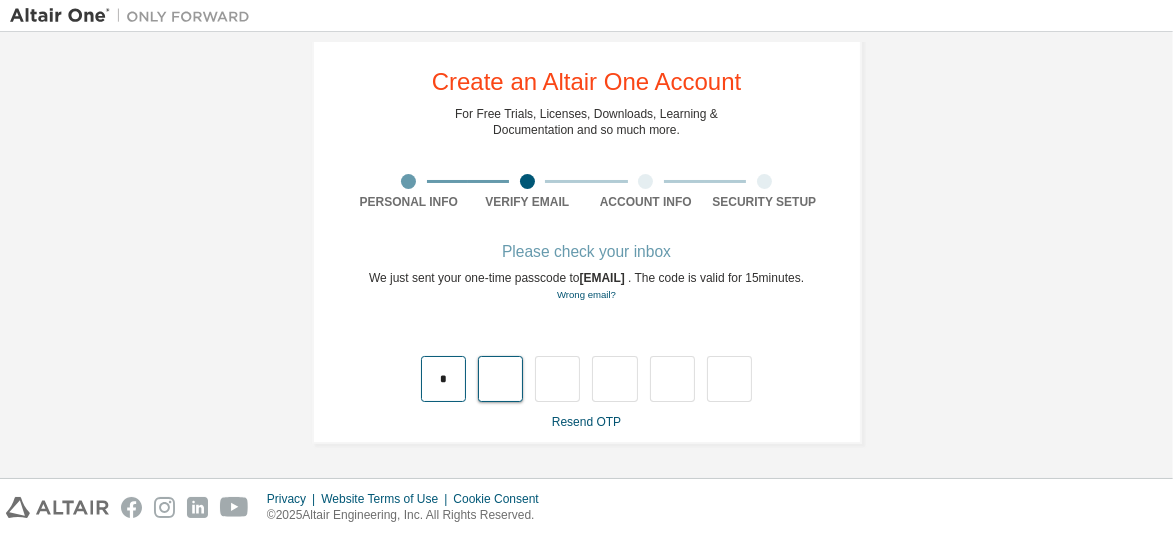 type on "*" 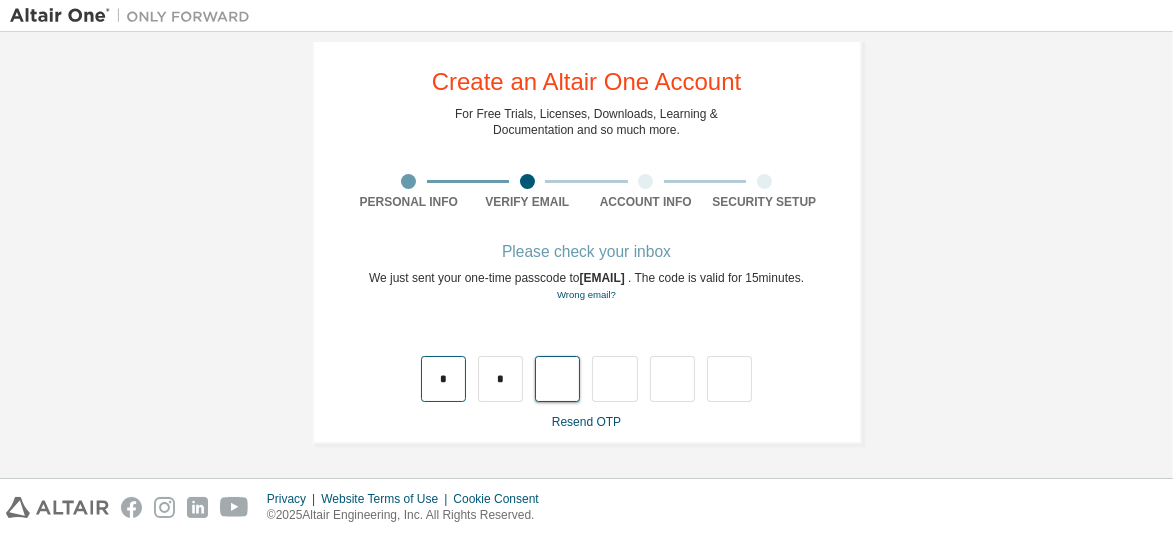 type on "*" 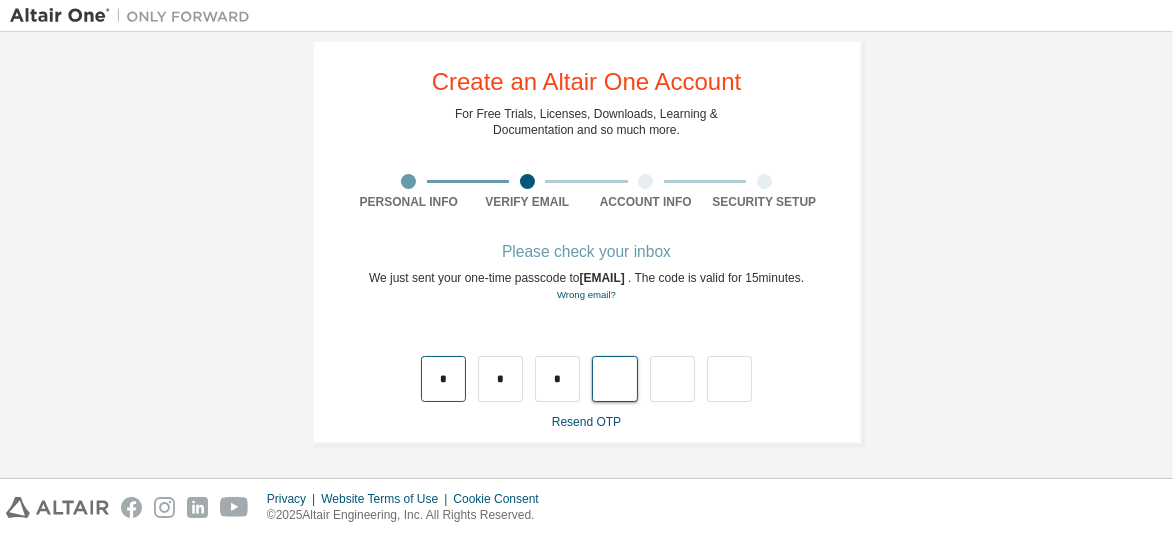 type on "*" 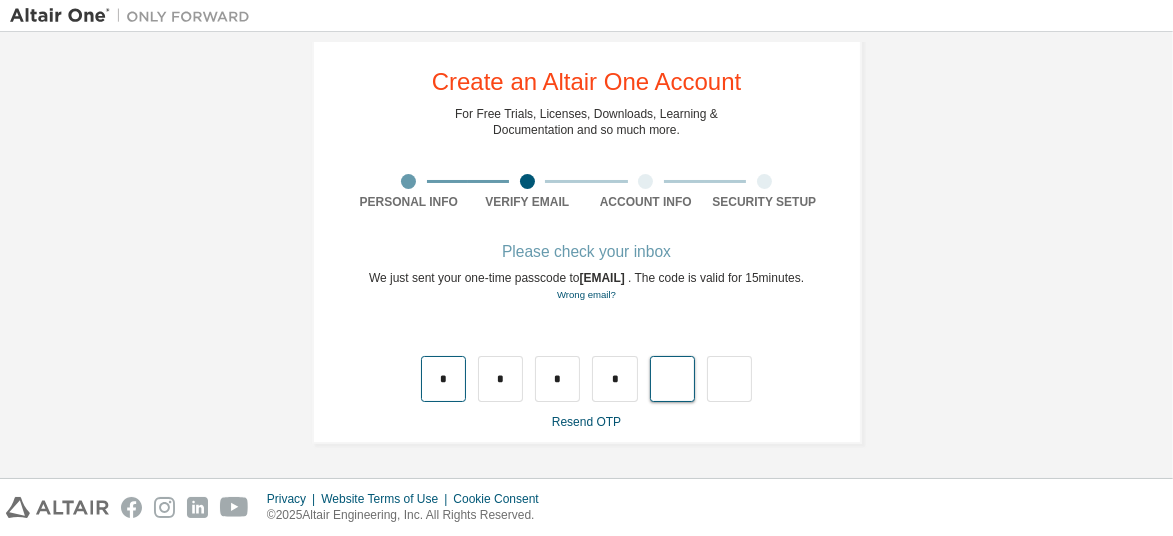type on "*" 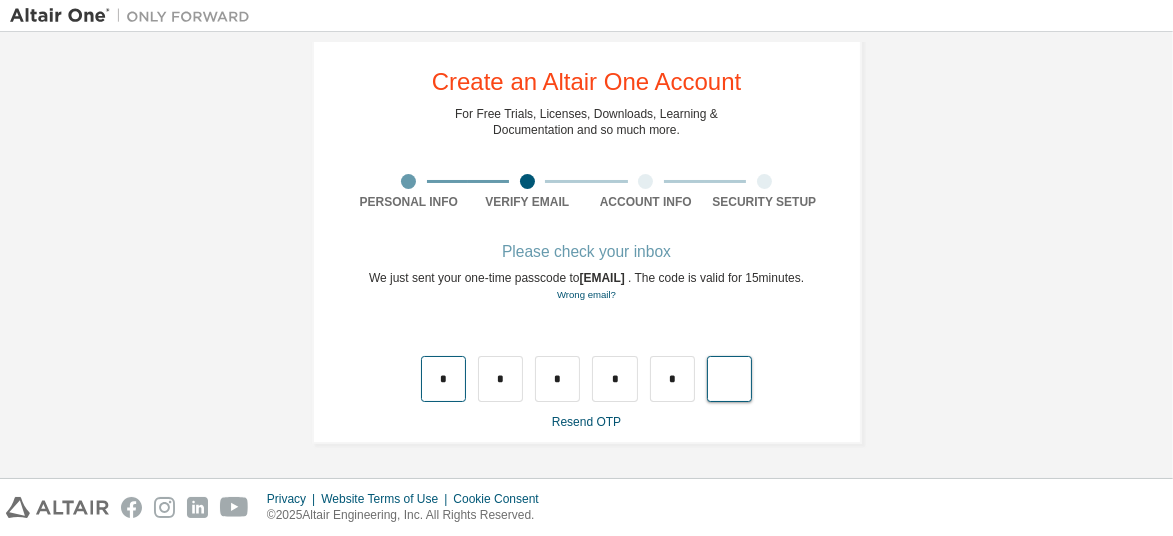 type on "*" 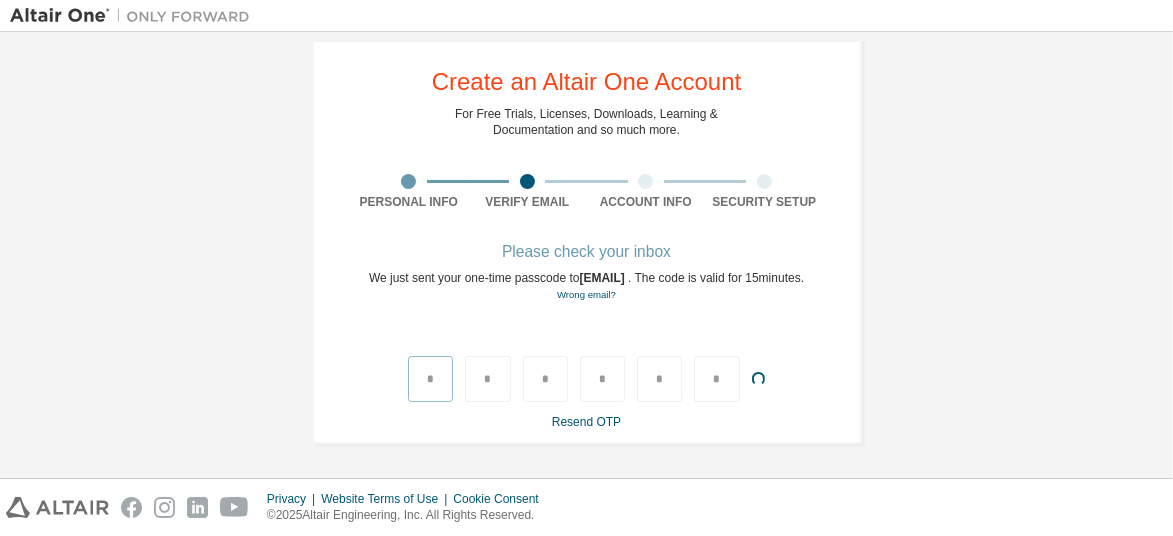 type 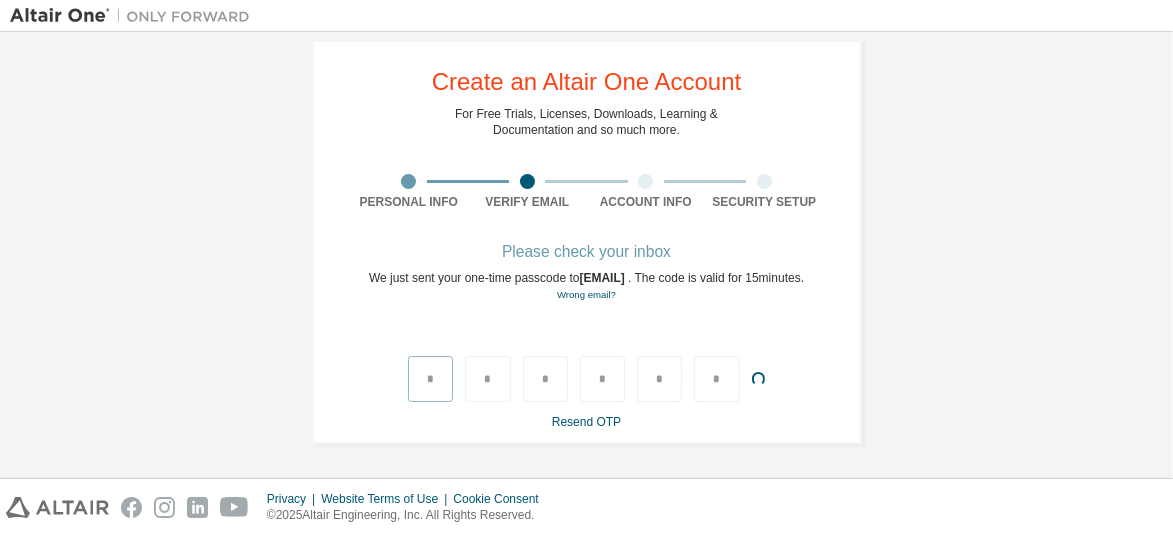 type 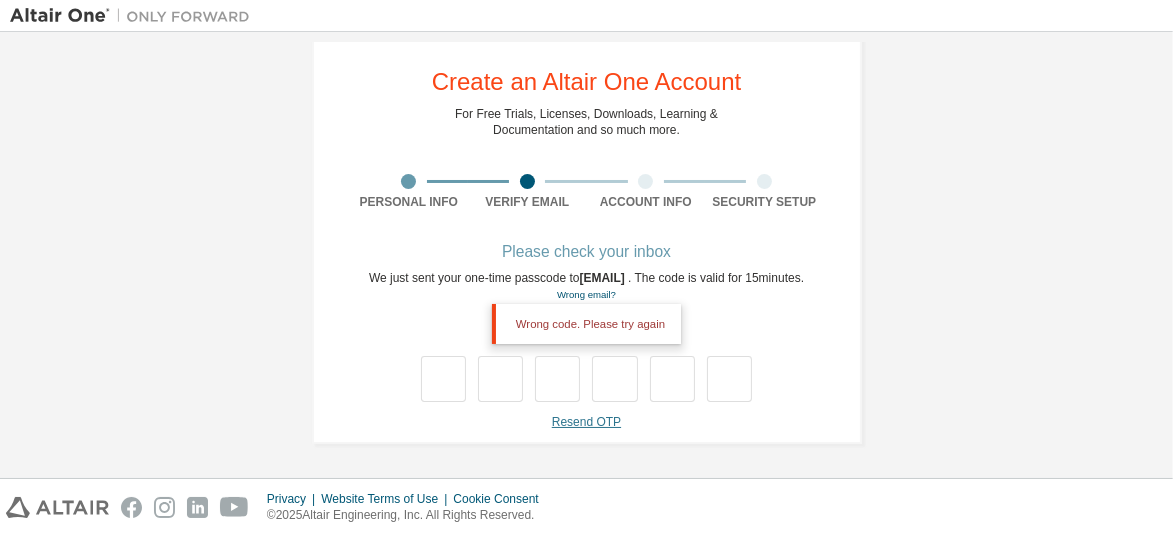 click on "Resend OTP" at bounding box center (586, 422) 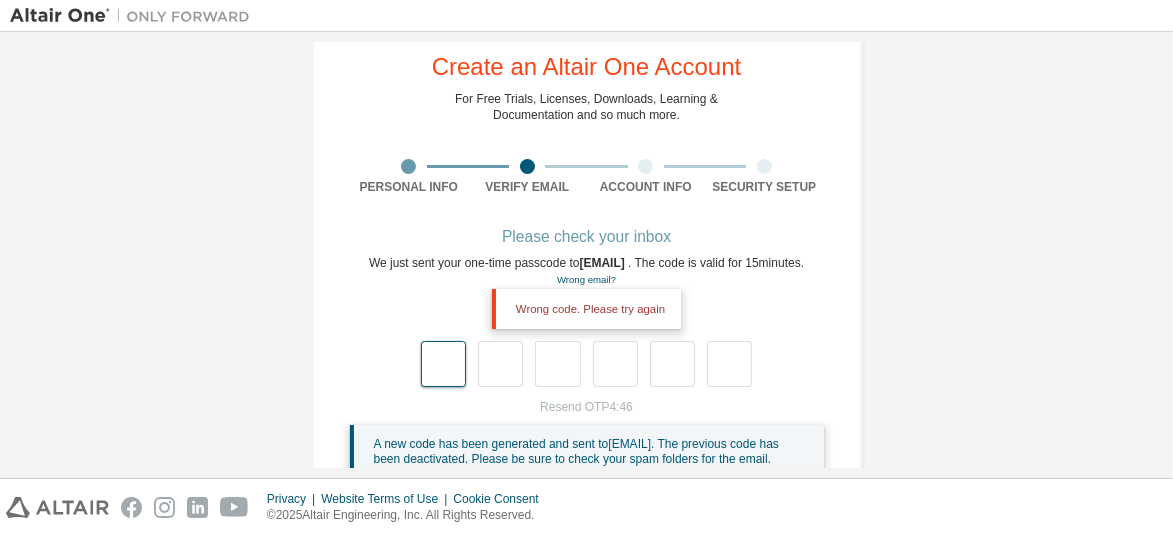 click at bounding box center (443, 364) 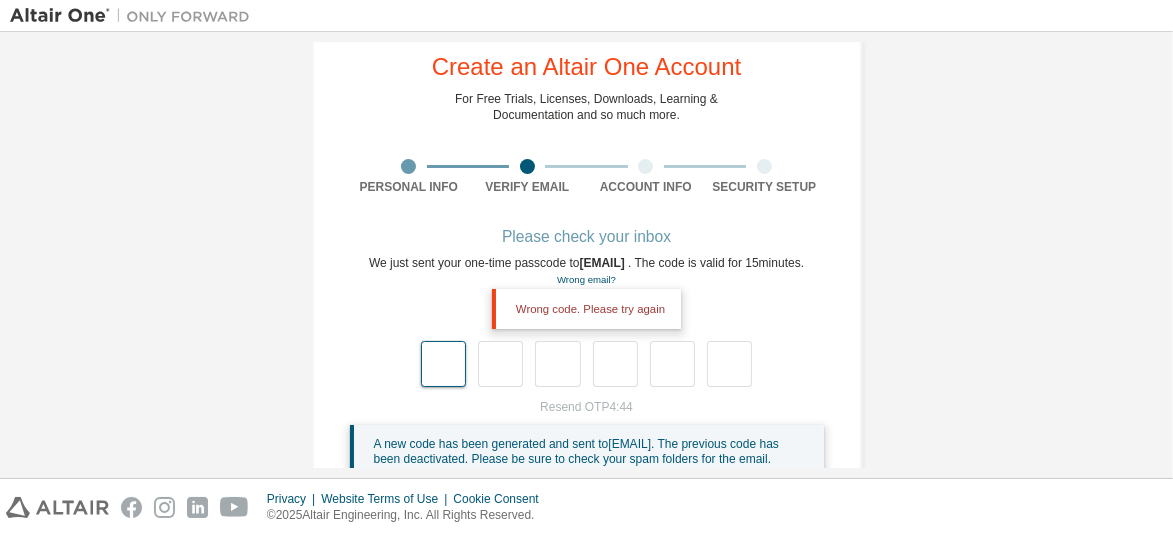 type on "*" 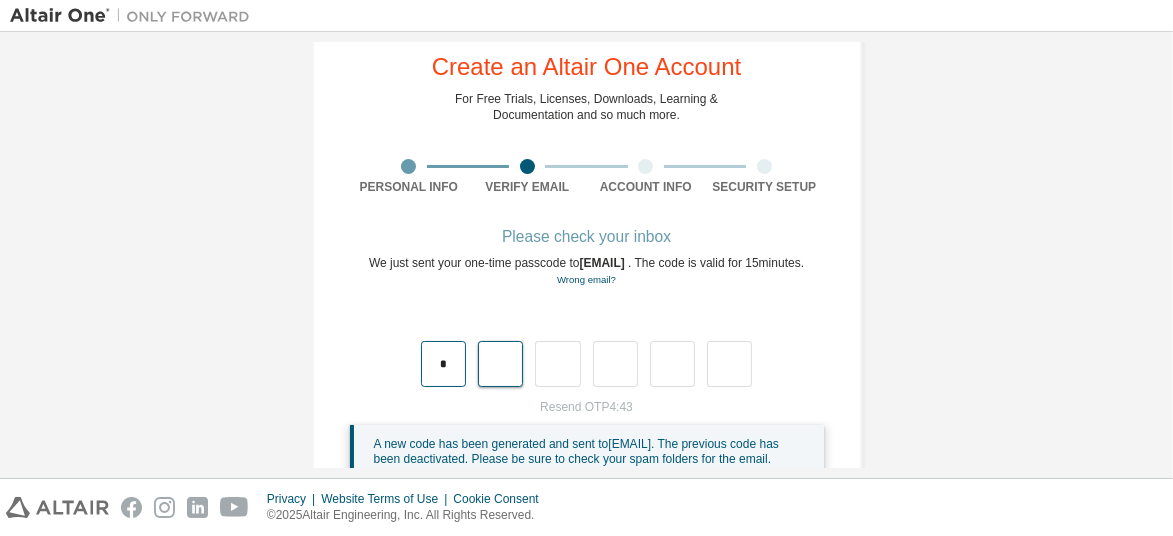 type on "*" 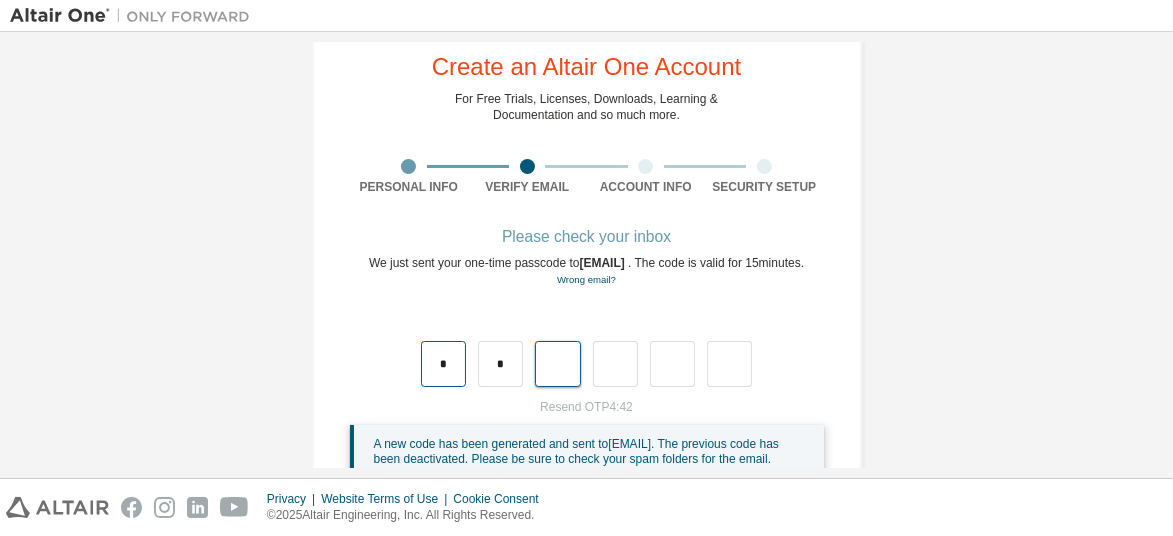 type on "*" 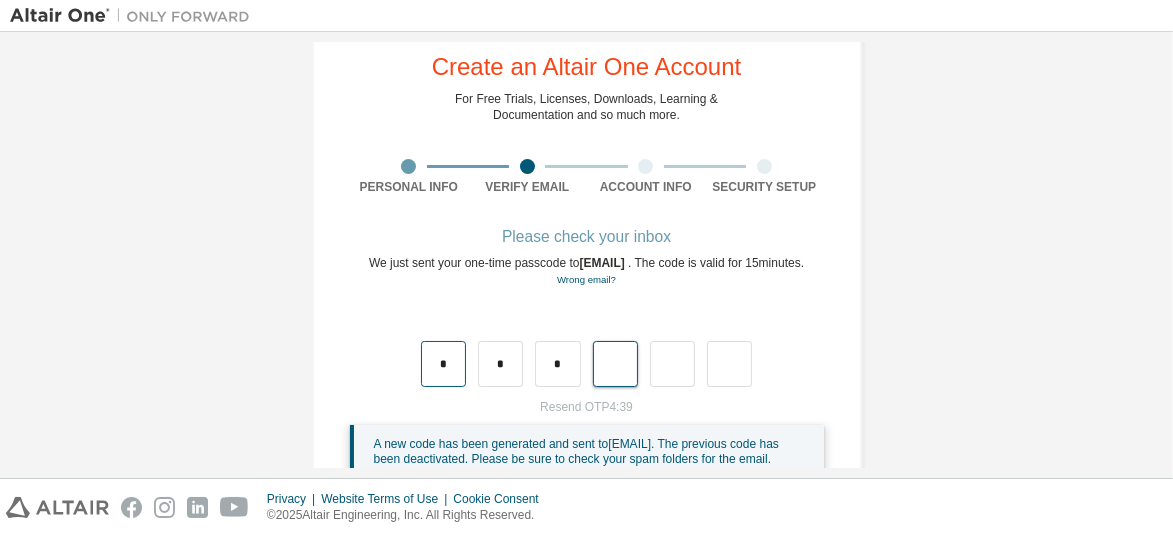 type on "*" 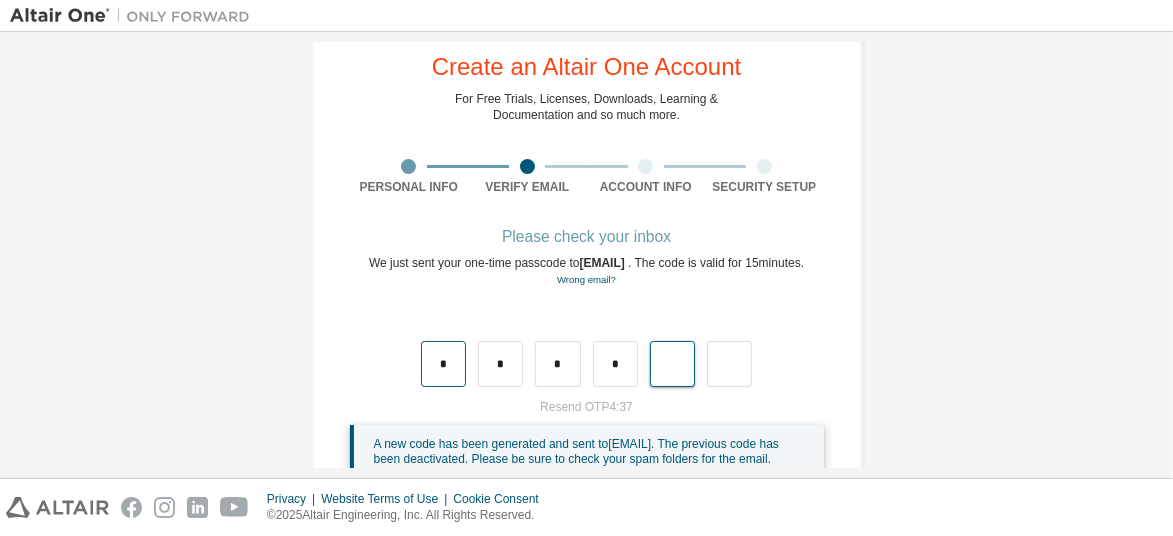 type on "*" 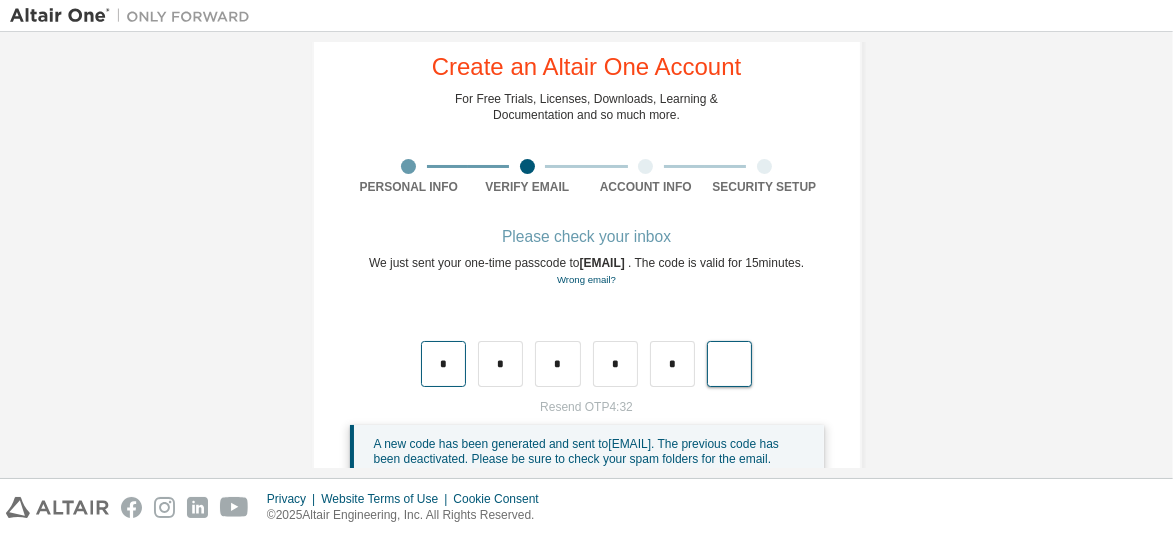 type on "*" 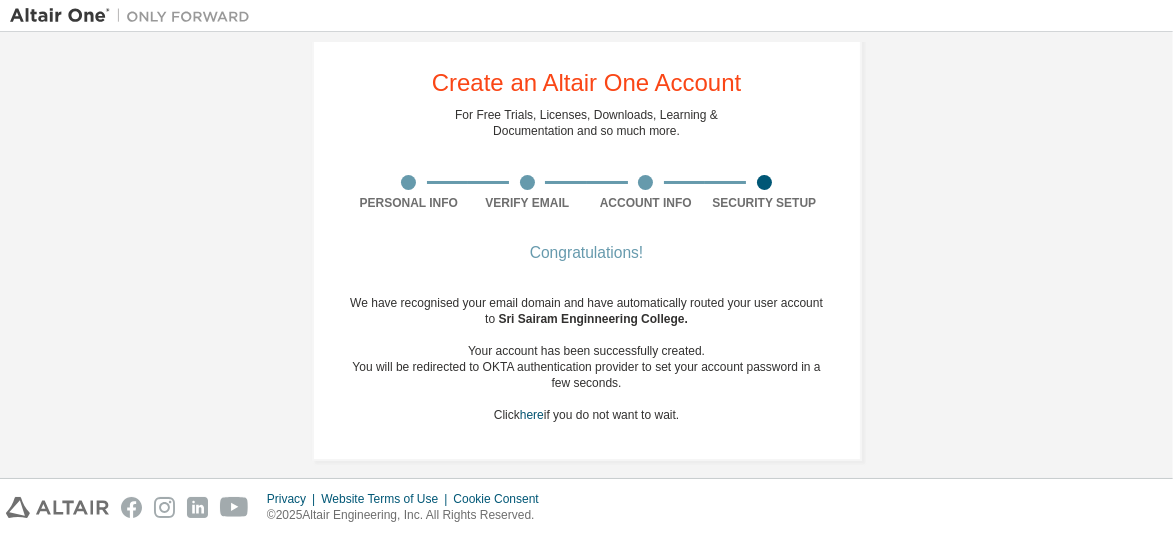 scroll, scrollTop: 49, scrollLeft: 0, axis: vertical 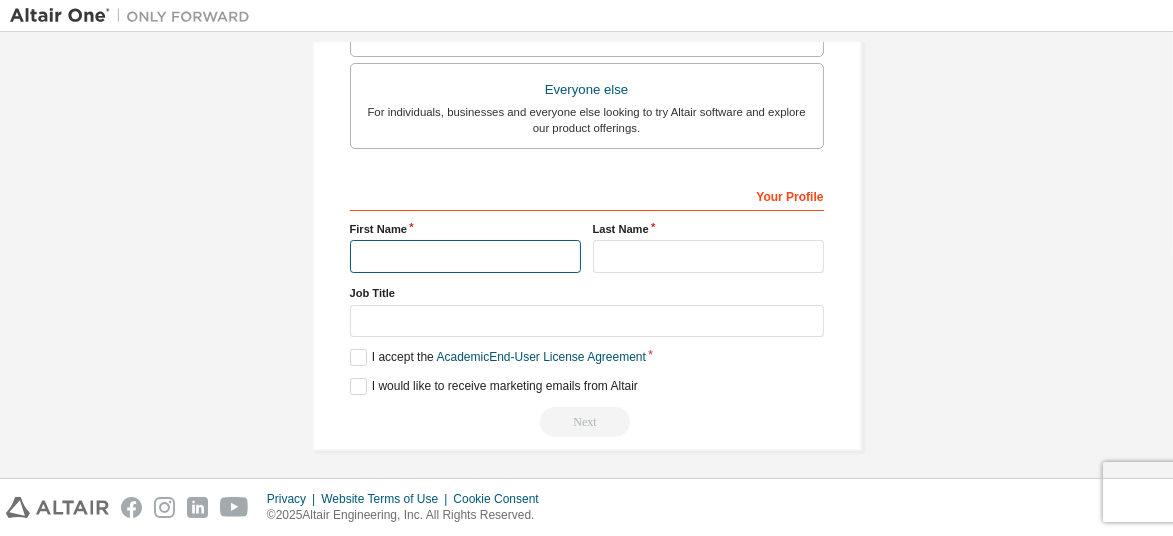 click at bounding box center (465, 256) 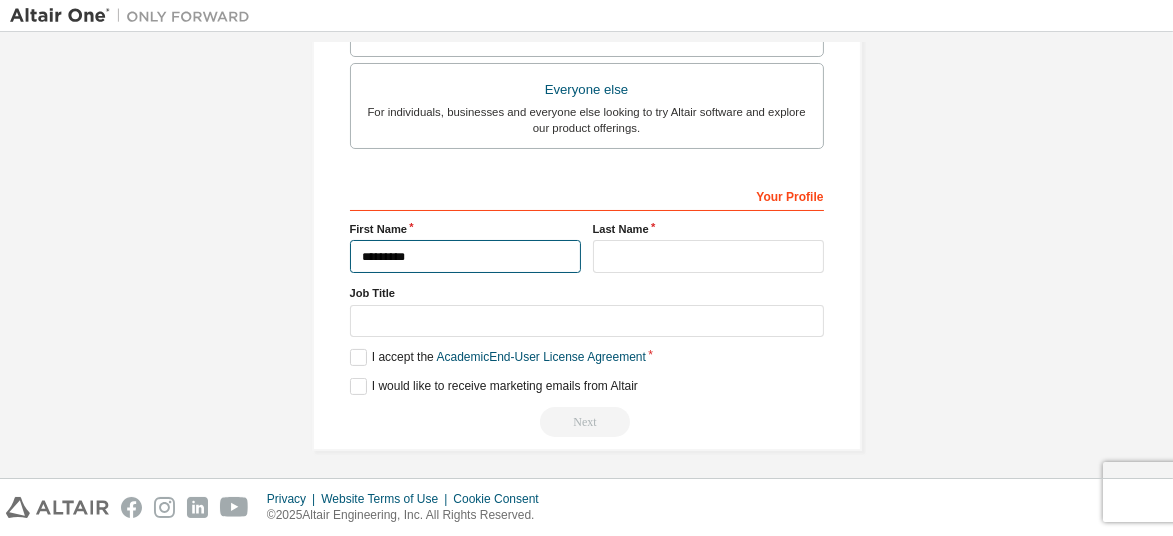 click on "*********" at bounding box center [465, 256] 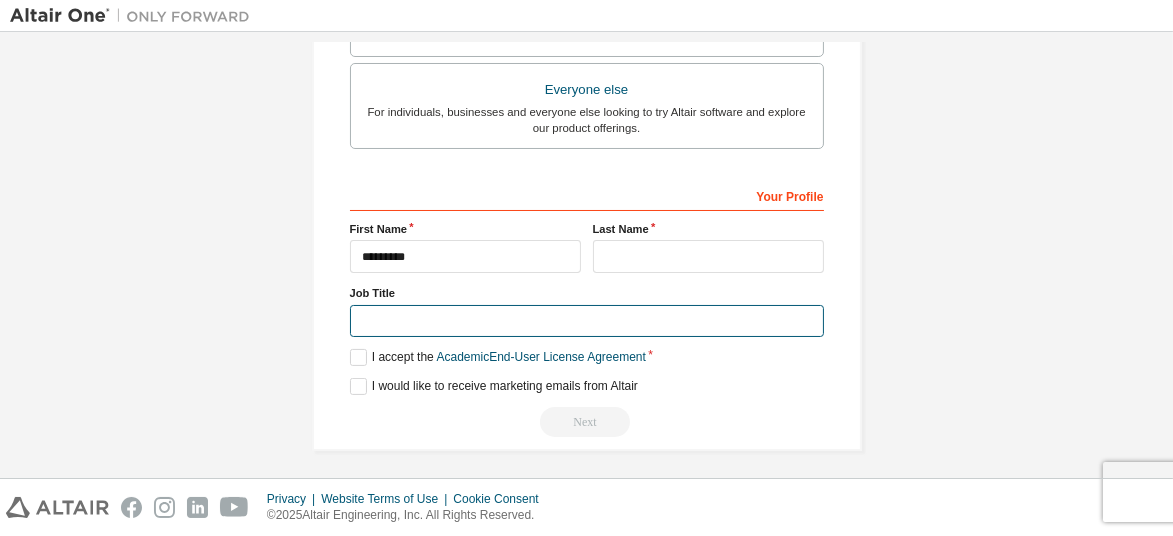 click at bounding box center [587, 321] 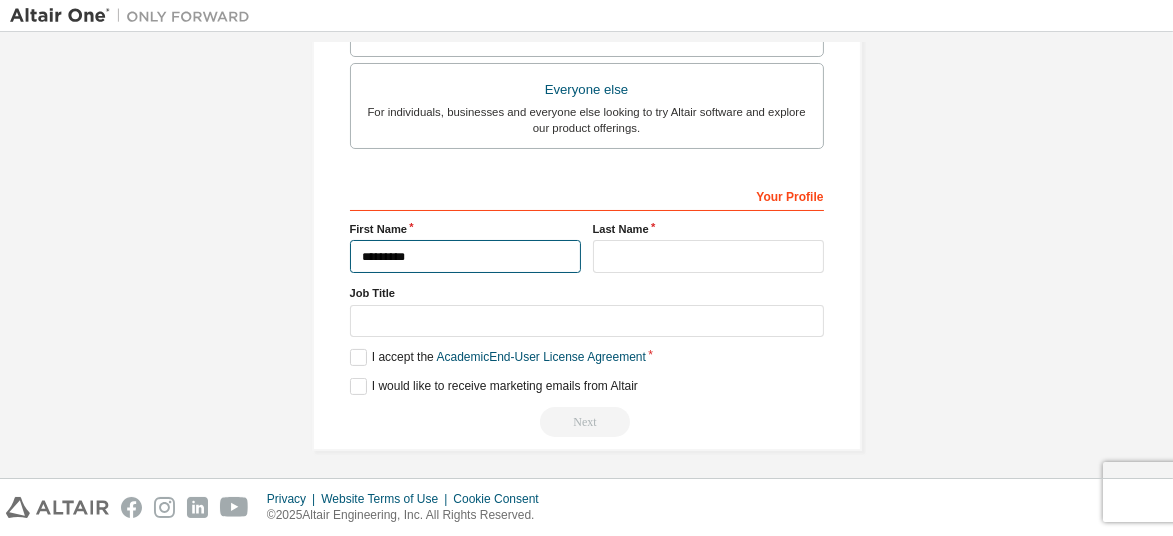 click on "*********" at bounding box center [465, 256] 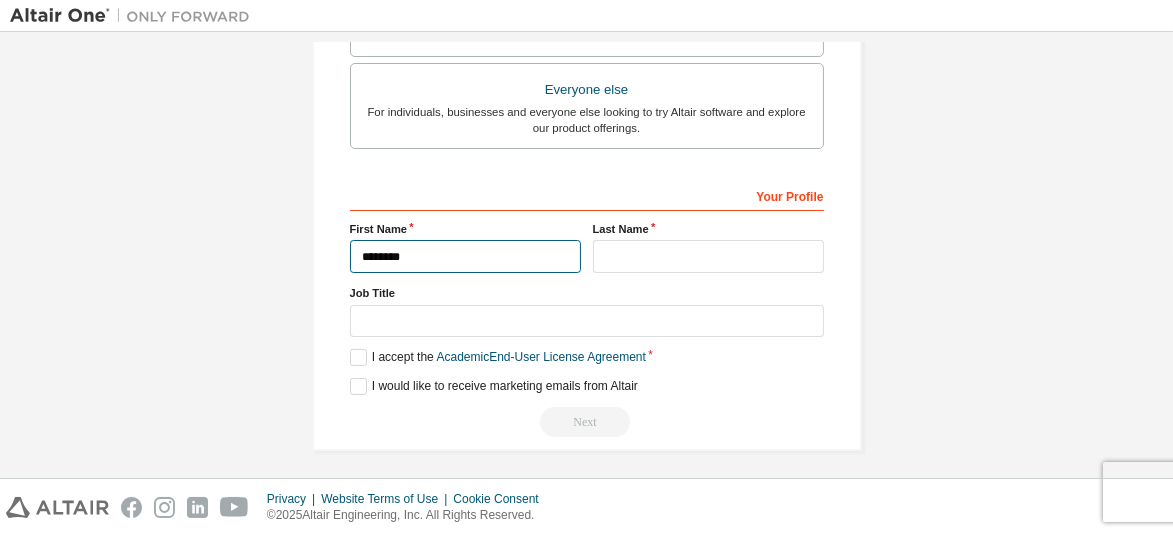 type on "*********" 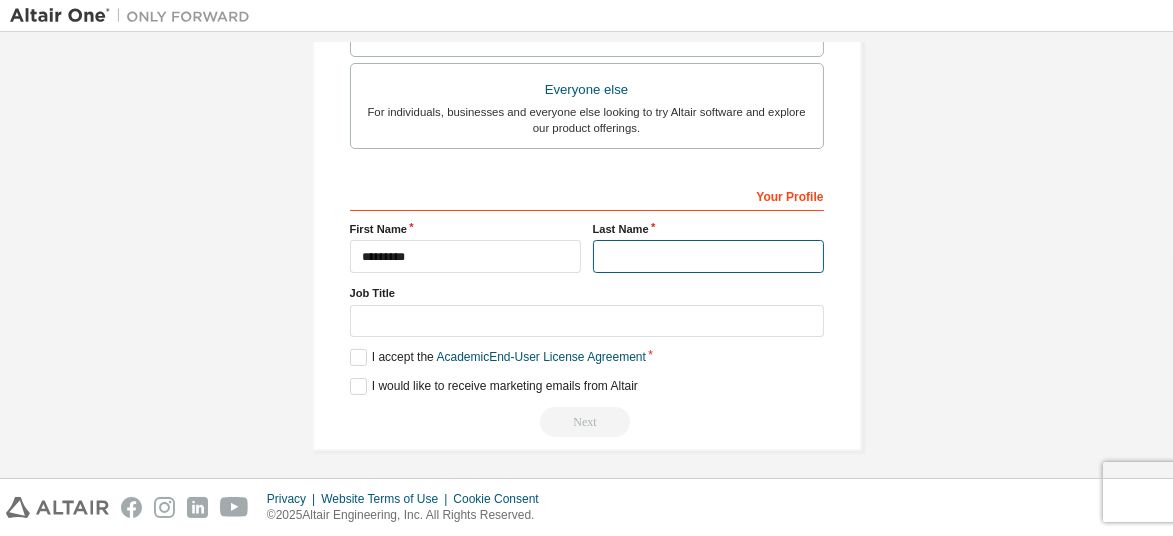 click at bounding box center [708, 256] 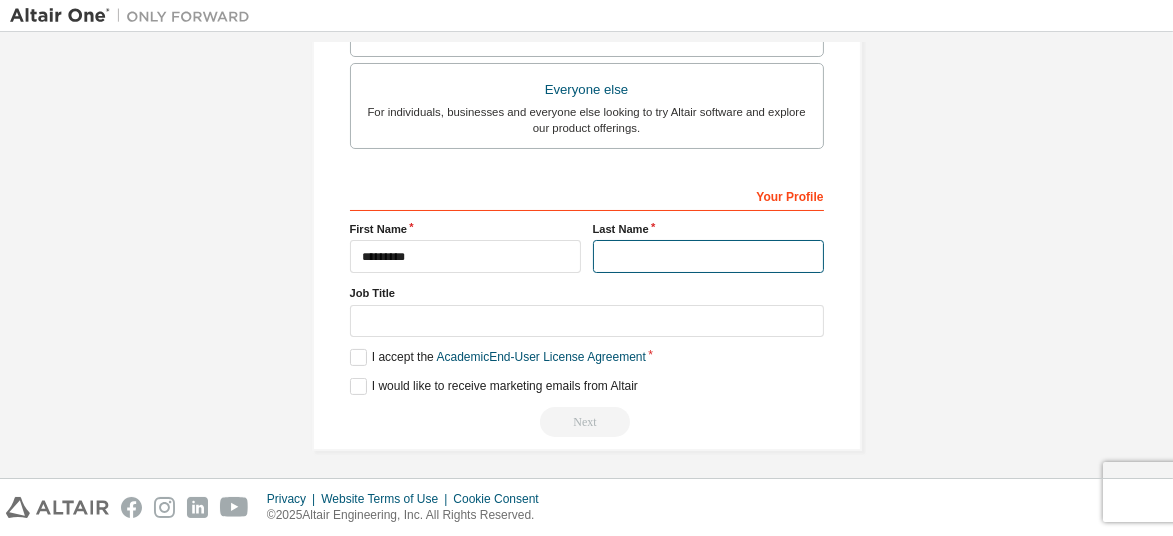 type on "*" 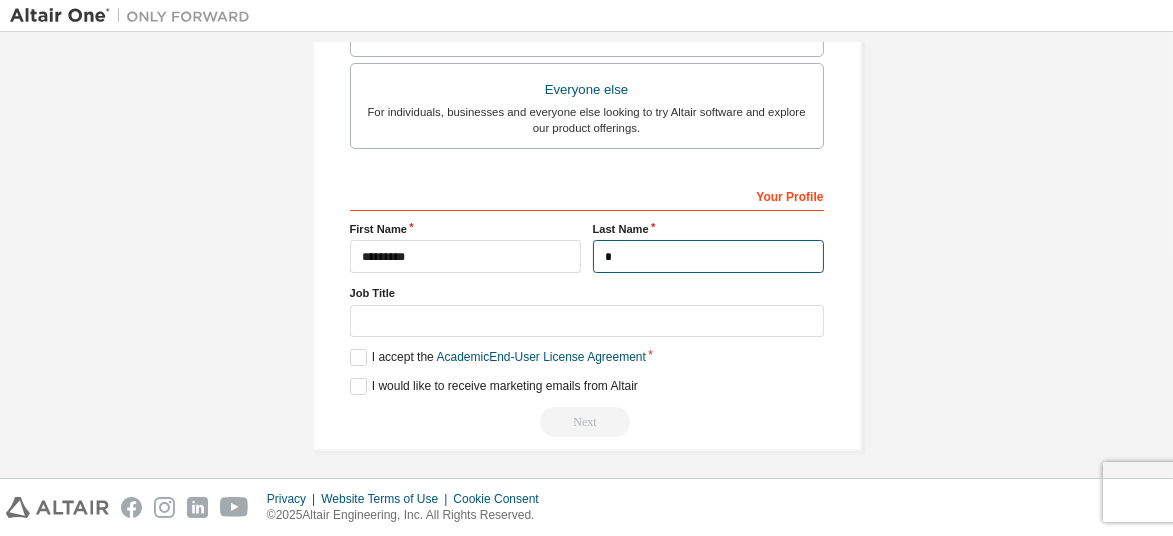 click on "*" at bounding box center (708, 256) 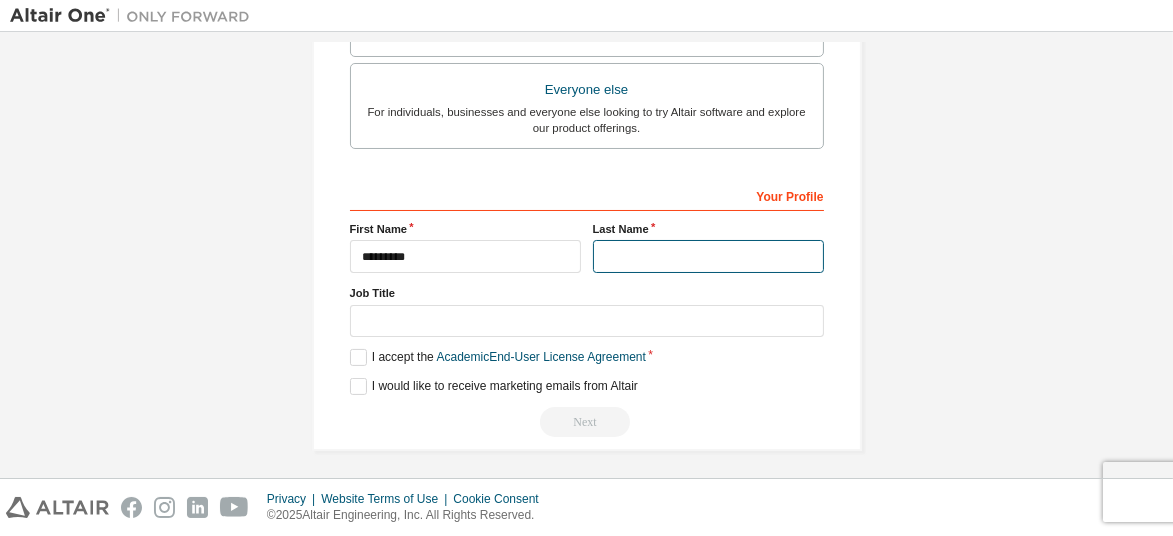 type on "*" 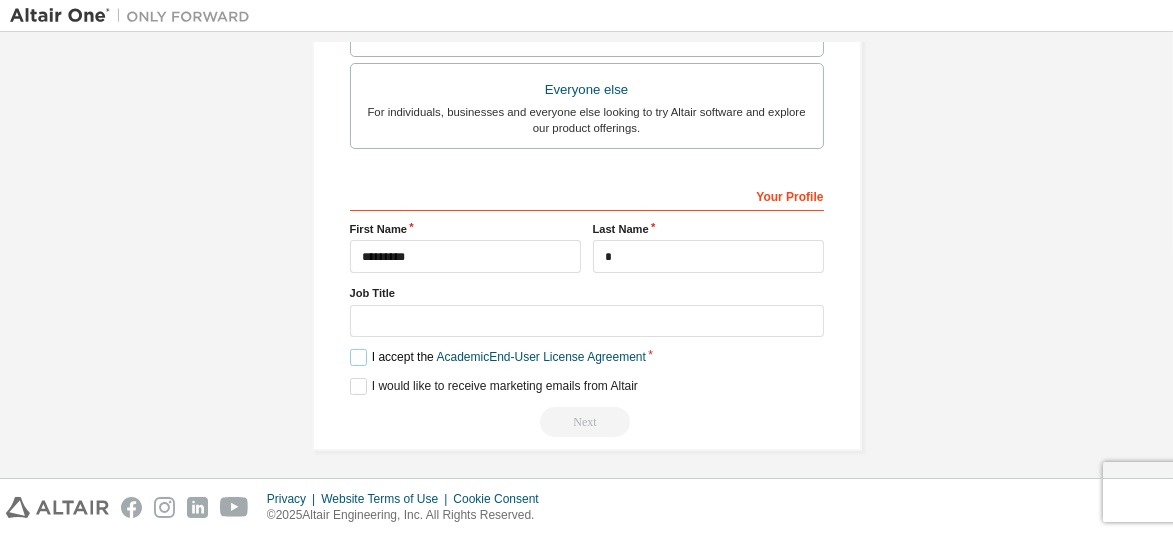 click on "I accept the   Academic   End-User License Agreement" at bounding box center (498, 357) 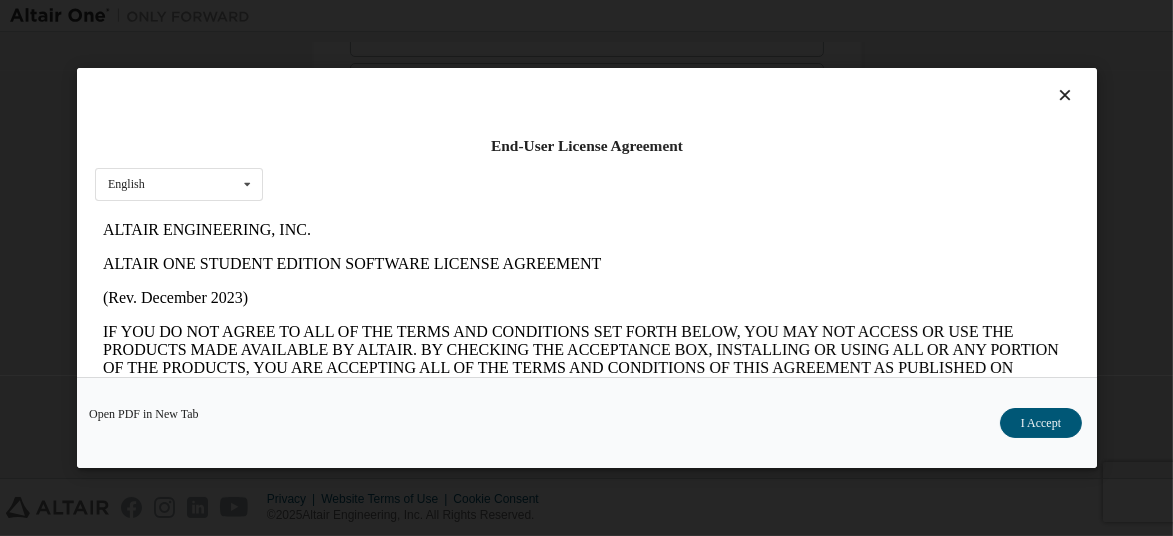 scroll, scrollTop: 0, scrollLeft: 0, axis: both 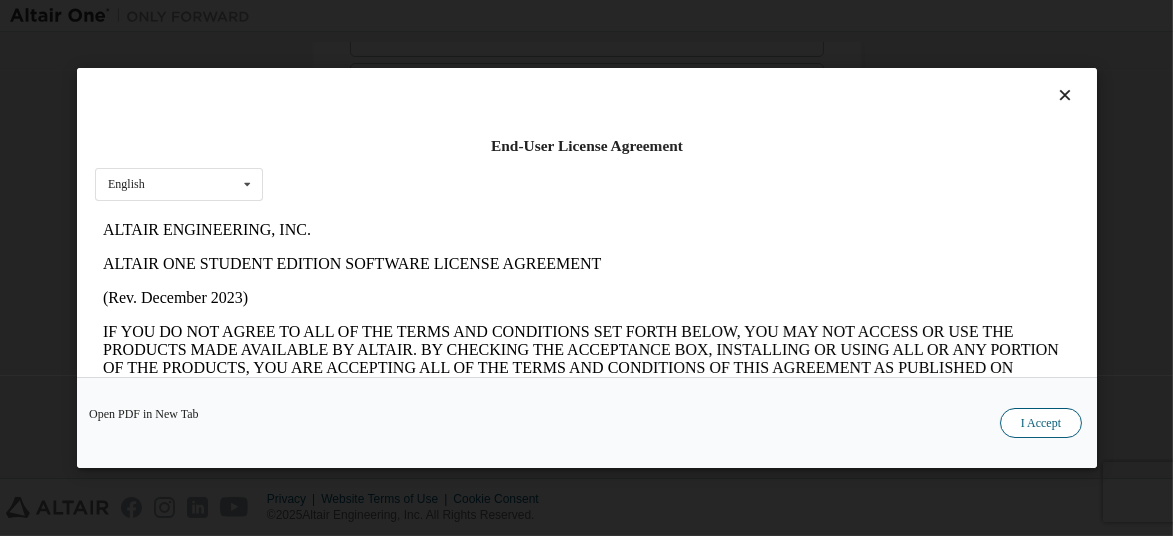 drag, startPoint x: 1049, startPoint y: 440, endPoint x: 1049, endPoint y: 413, distance: 27 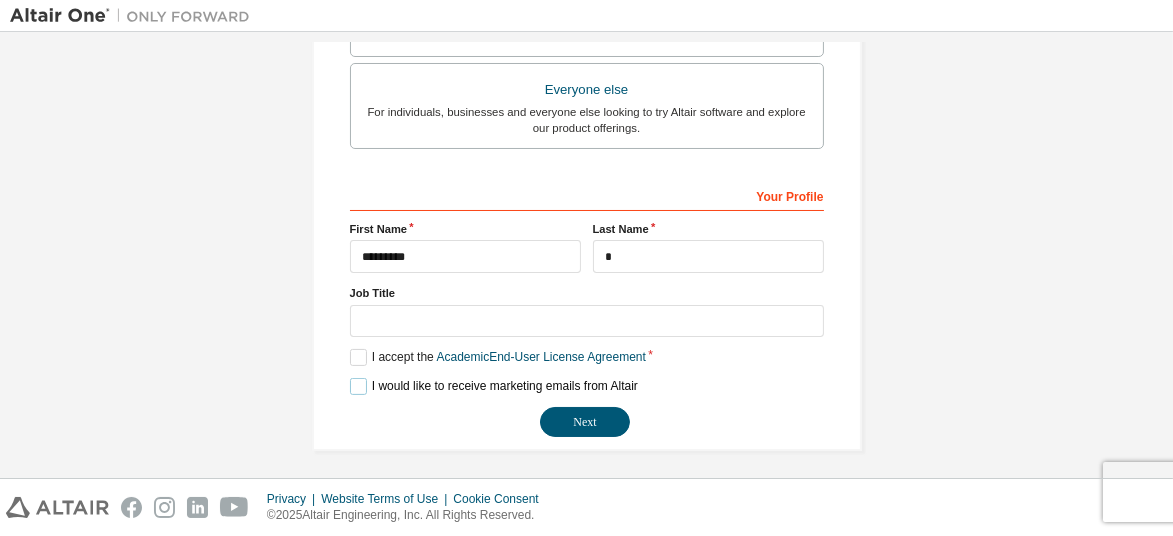 click on "I would like to receive marketing emails from Altair" at bounding box center (494, 386) 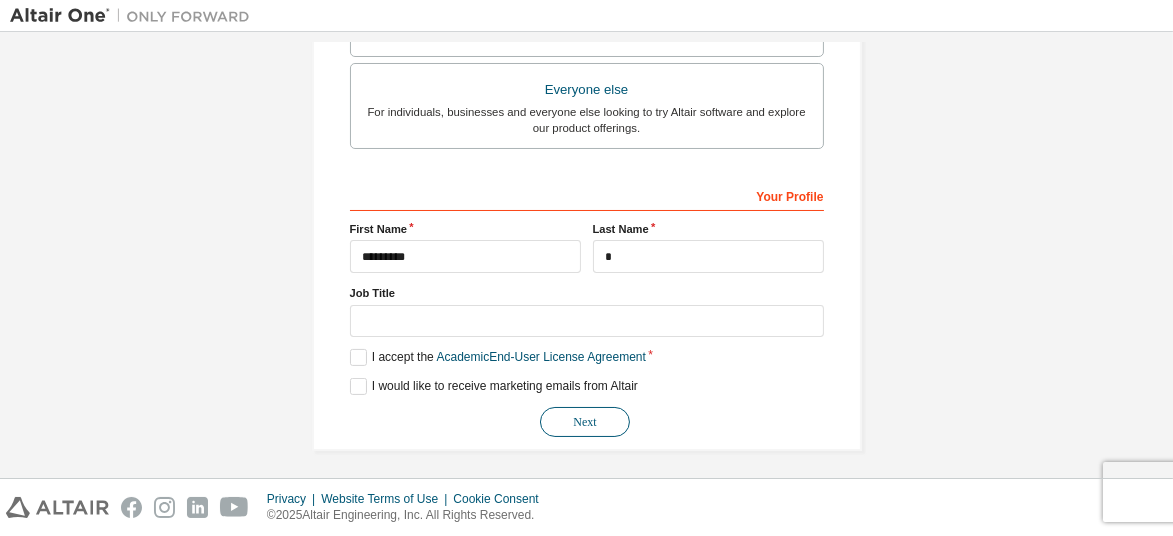 click on "Next" at bounding box center (585, 422) 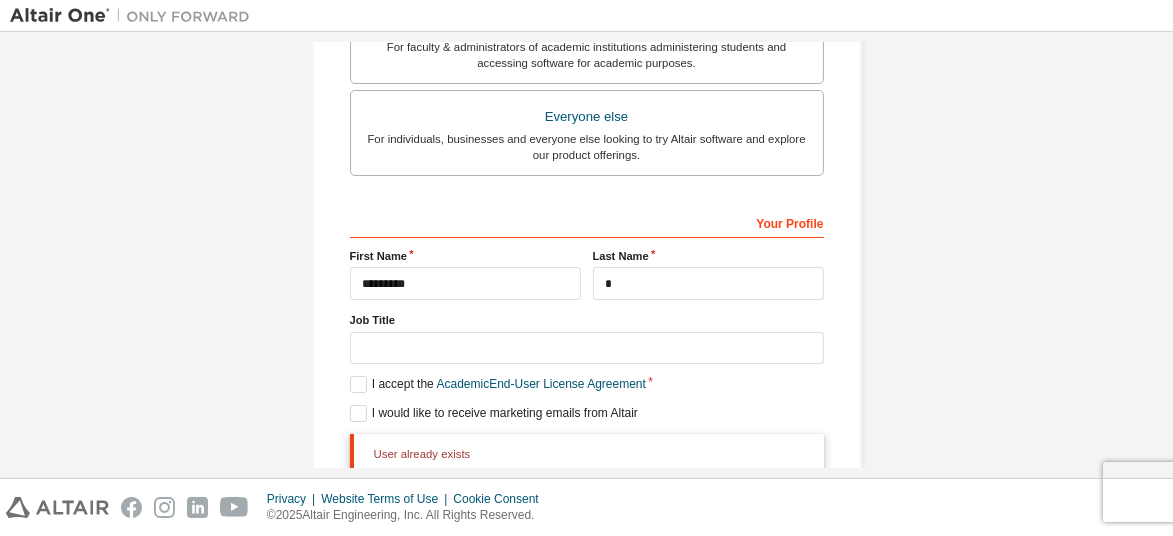 scroll, scrollTop: 677, scrollLeft: 0, axis: vertical 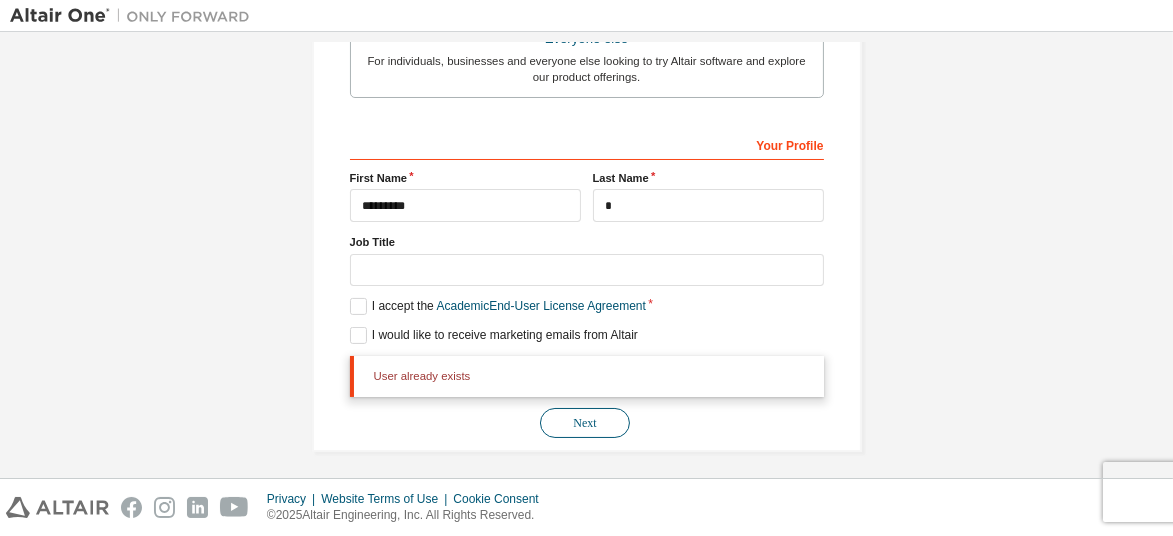 click on "Next" at bounding box center [585, 423] 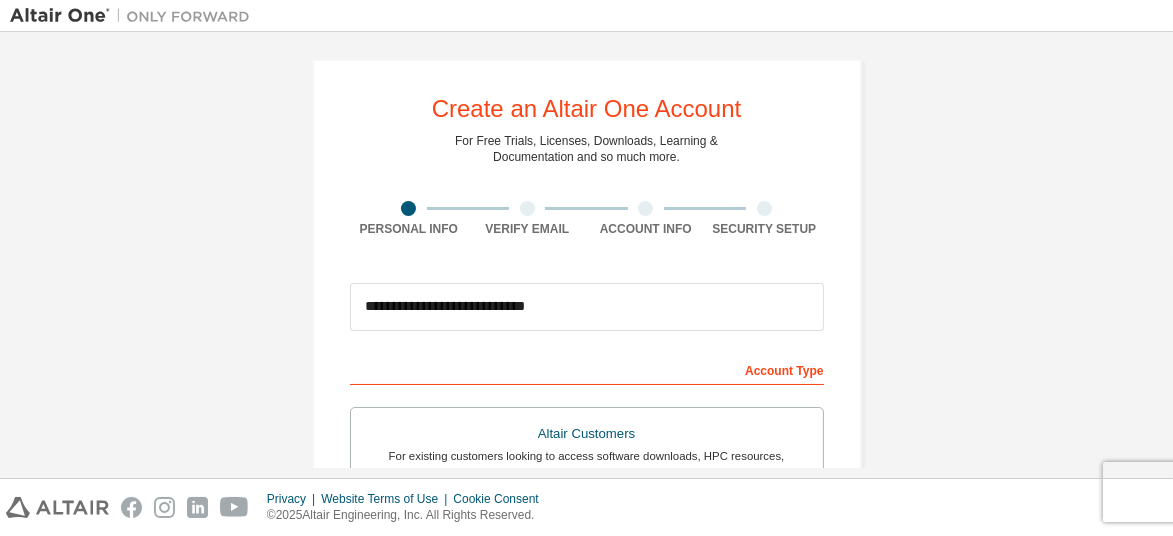 scroll, scrollTop: 0, scrollLeft: 0, axis: both 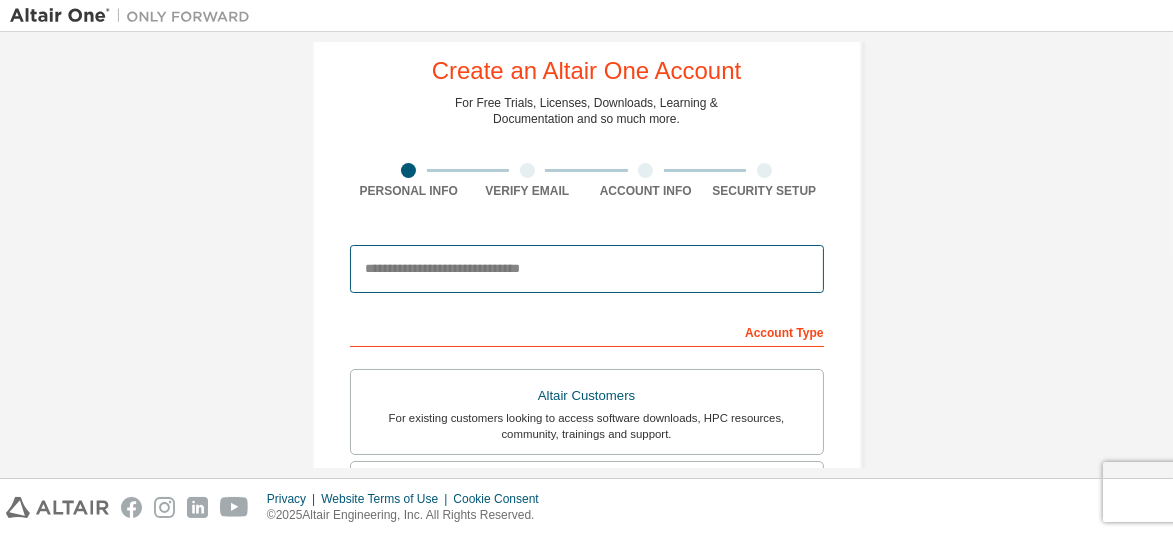 click at bounding box center (587, 269) 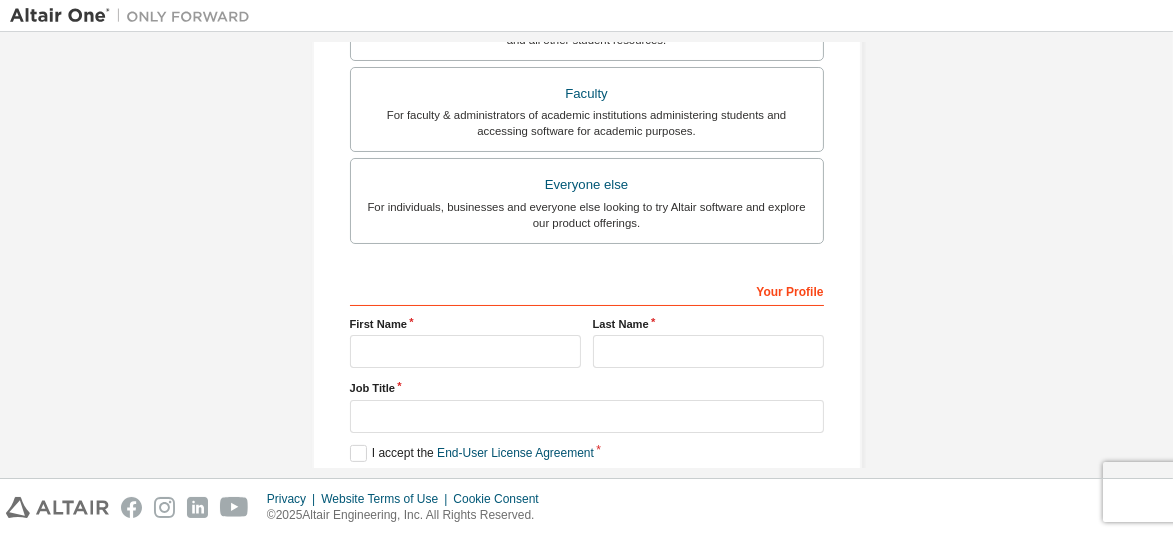 scroll, scrollTop: 689, scrollLeft: 0, axis: vertical 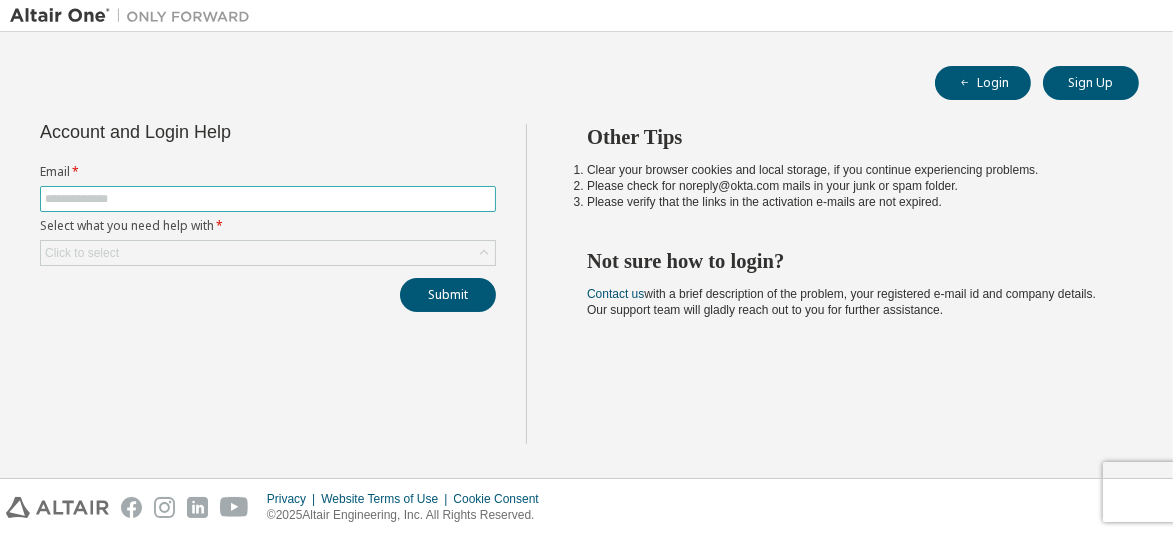click at bounding box center (268, 199) 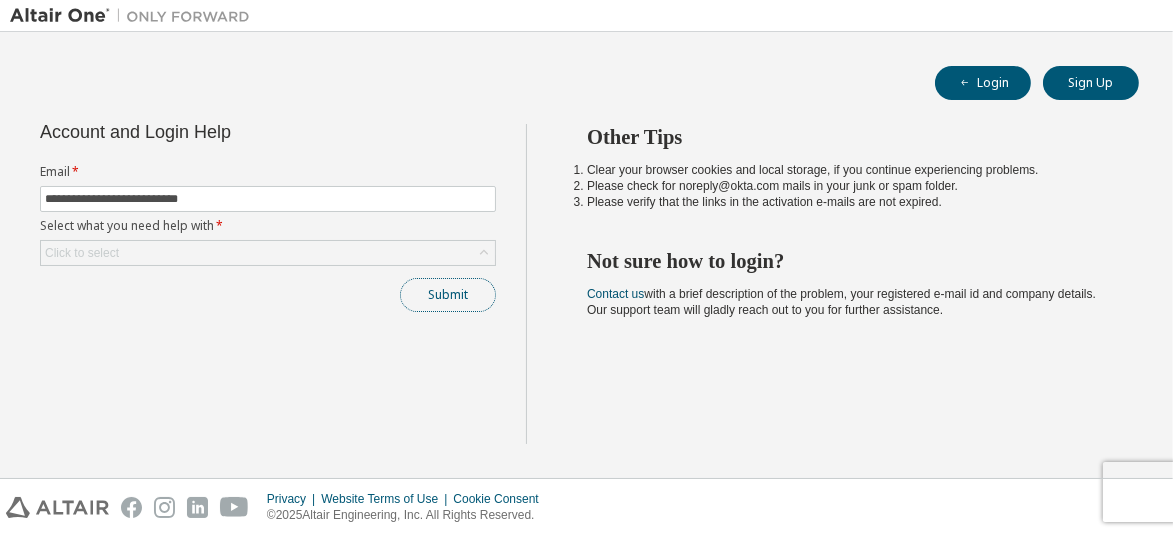 click on "Submit" at bounding box center [448, 295] 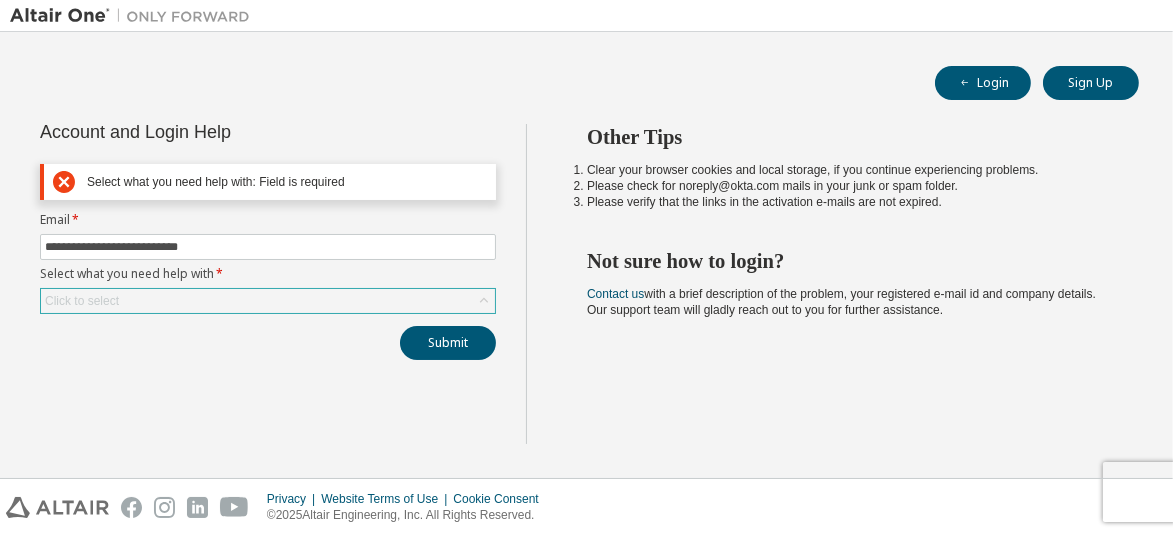 click on "Click to select" at bounding box center [268, 301] 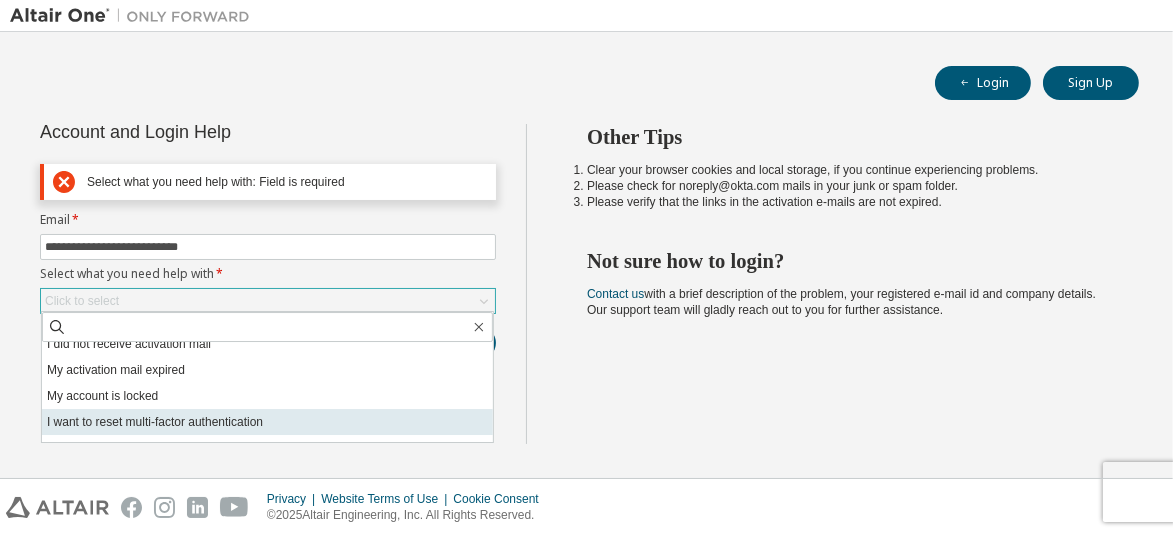 scroll, scrollTop: 55, scrollLeft: 0, axis: vertical 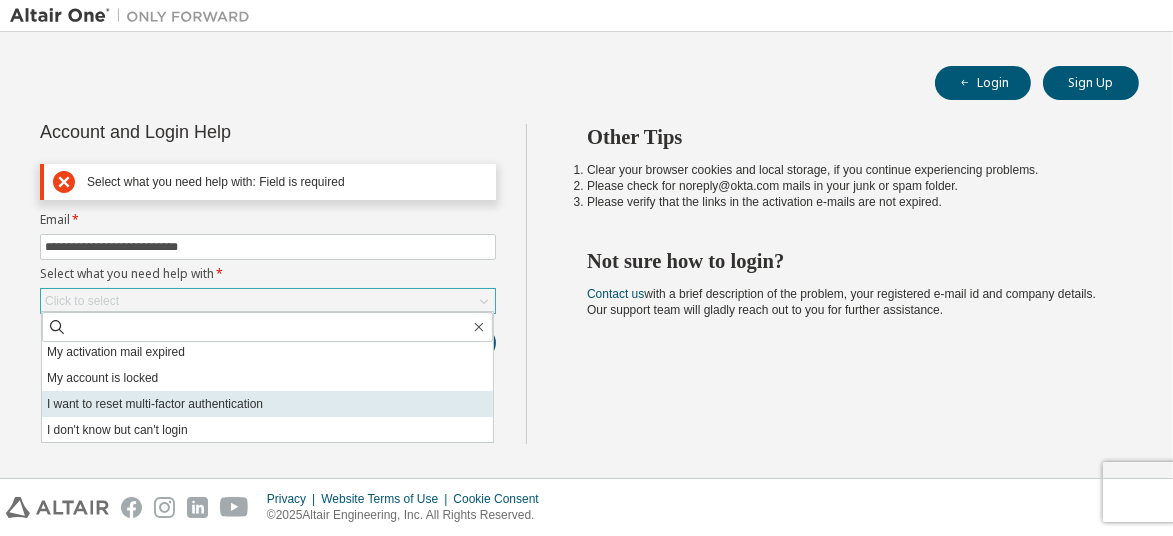 click on "I don't know but can't login" at bounding box center (267, 430) 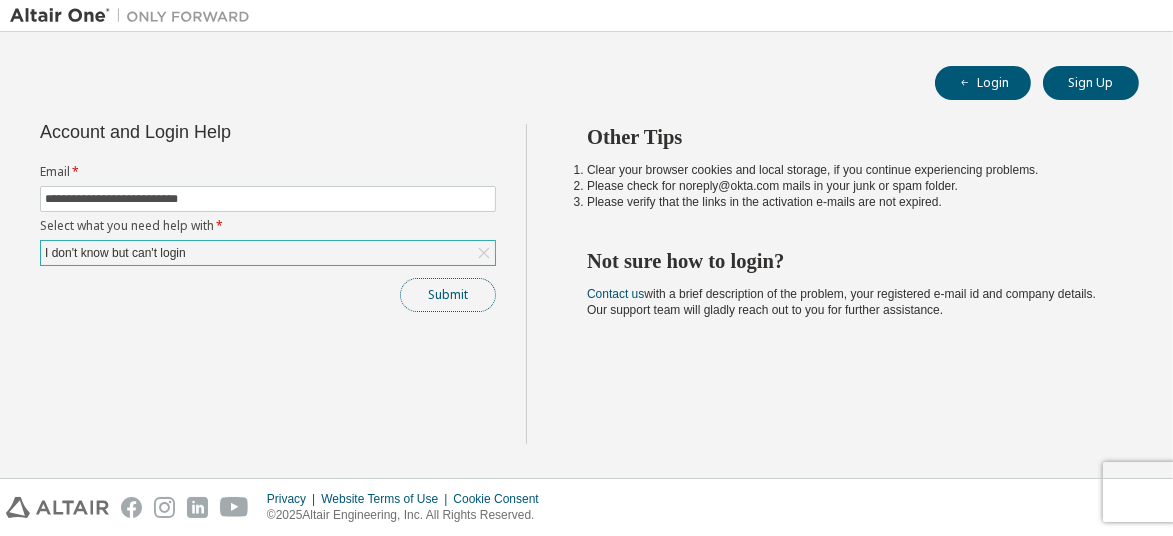click on "Submit" at bounding box center (448, 295) 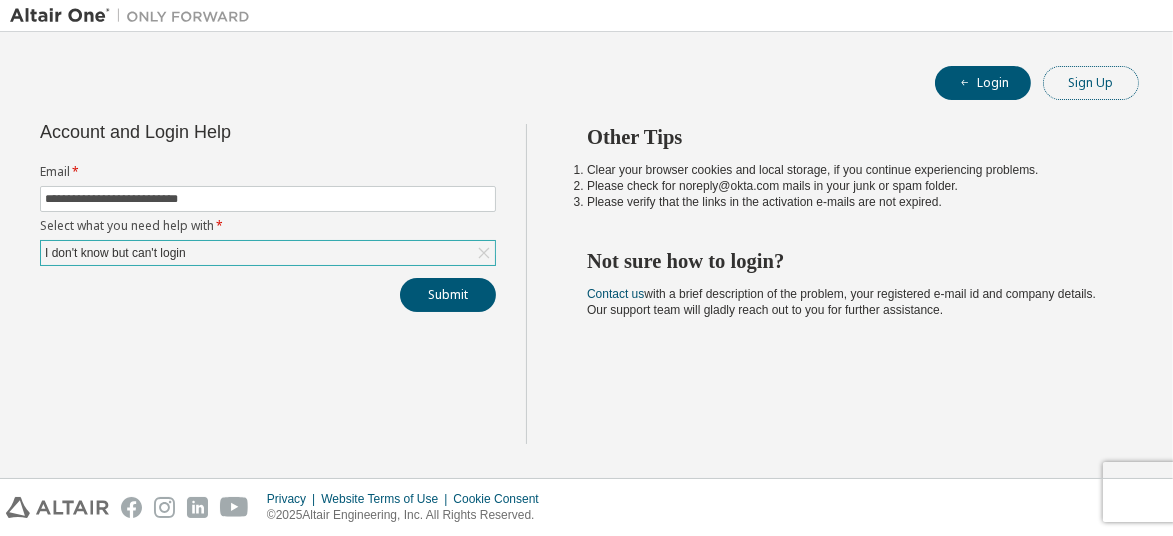 click on "Sign Up" at bounding box center [1091, 83] 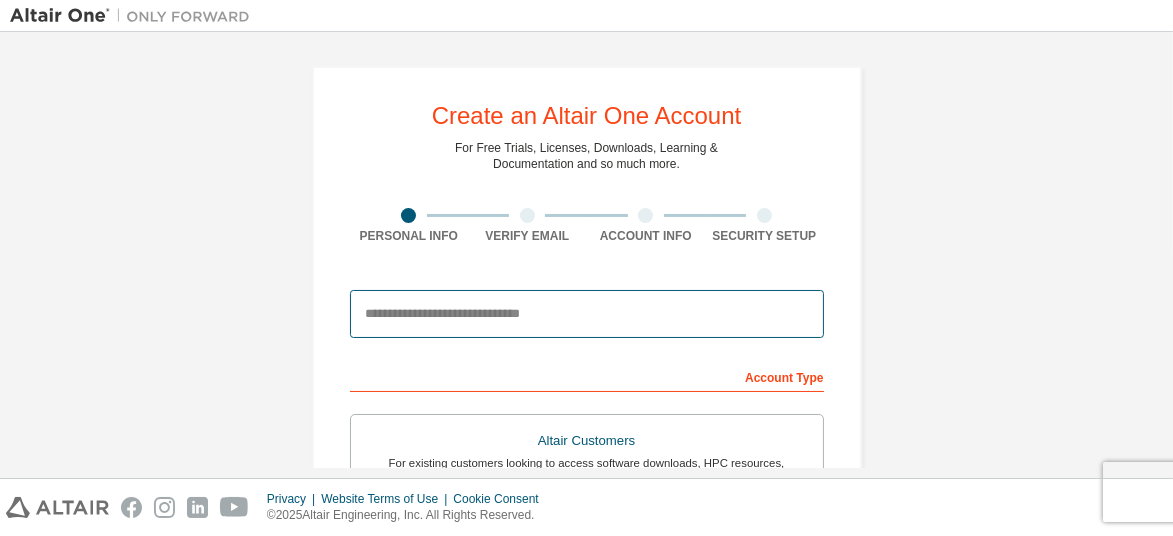 click at bounding box center [587, 314] 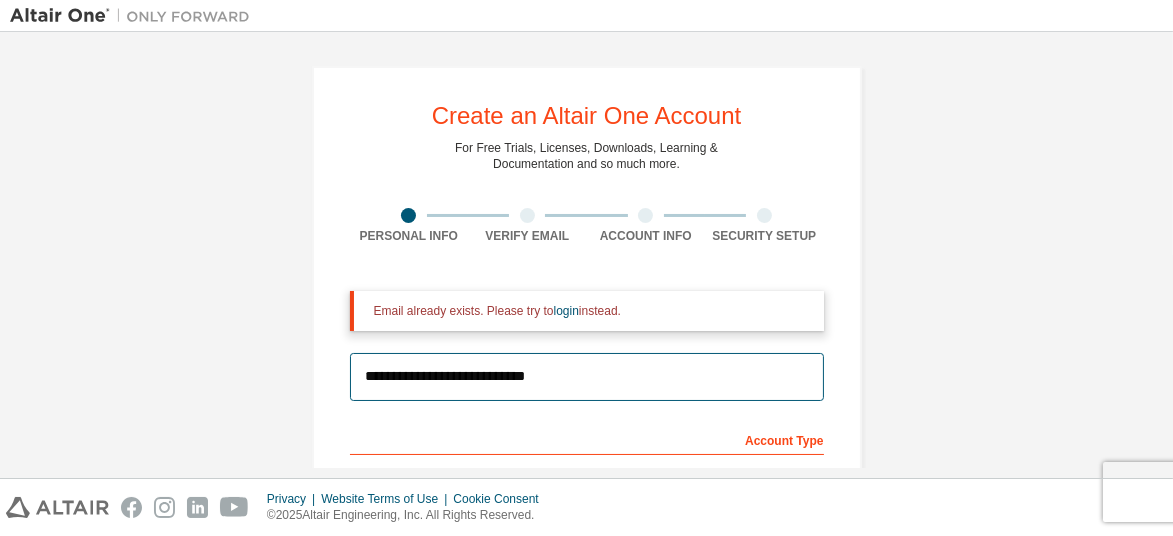 click on "**********" at bounding box center (587, 377) 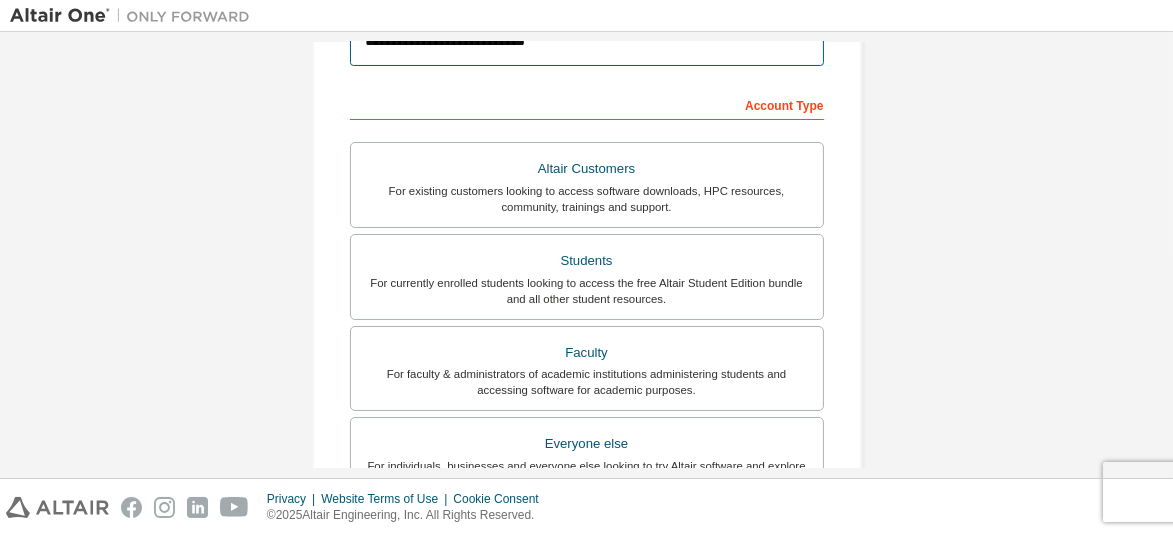 scroll, scrollTop: 334, scrollLeft: 0, axis: vertical 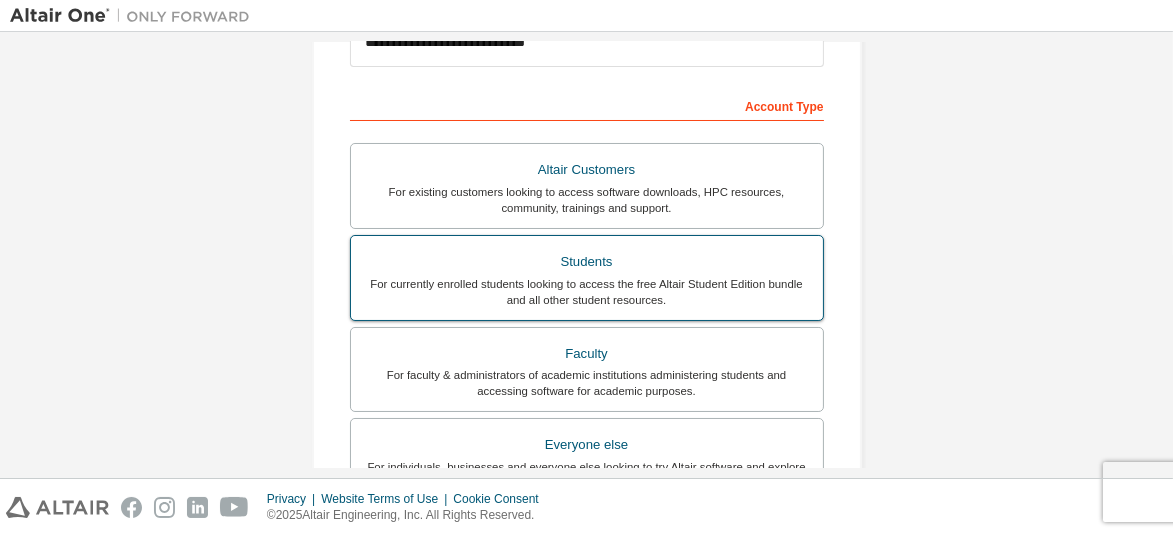 click on "For currently enrolled students looking to access the free Altair Student Edition bundle and all other student resources." at bounding box center [587, 292] 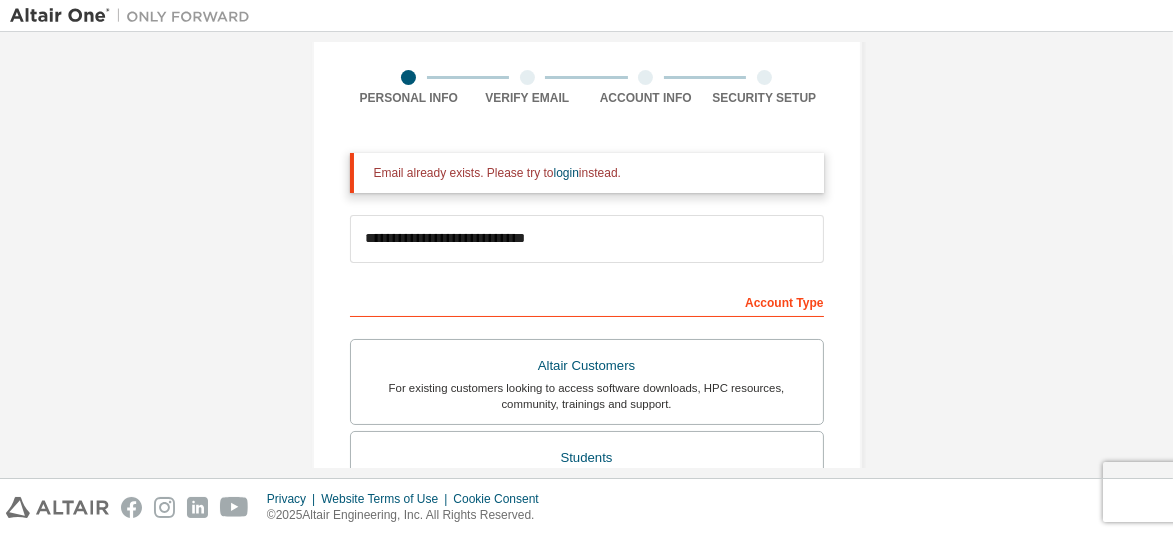 scroll, scrollTop: 136, scrollLeft: 0, axis: vertical 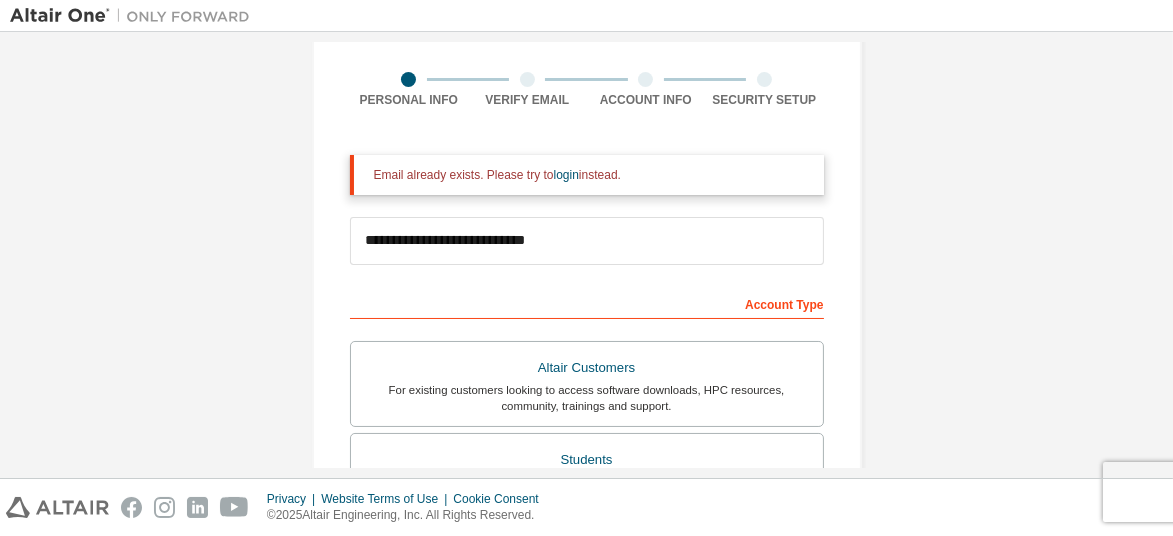 click at bounding box center [764, 79] 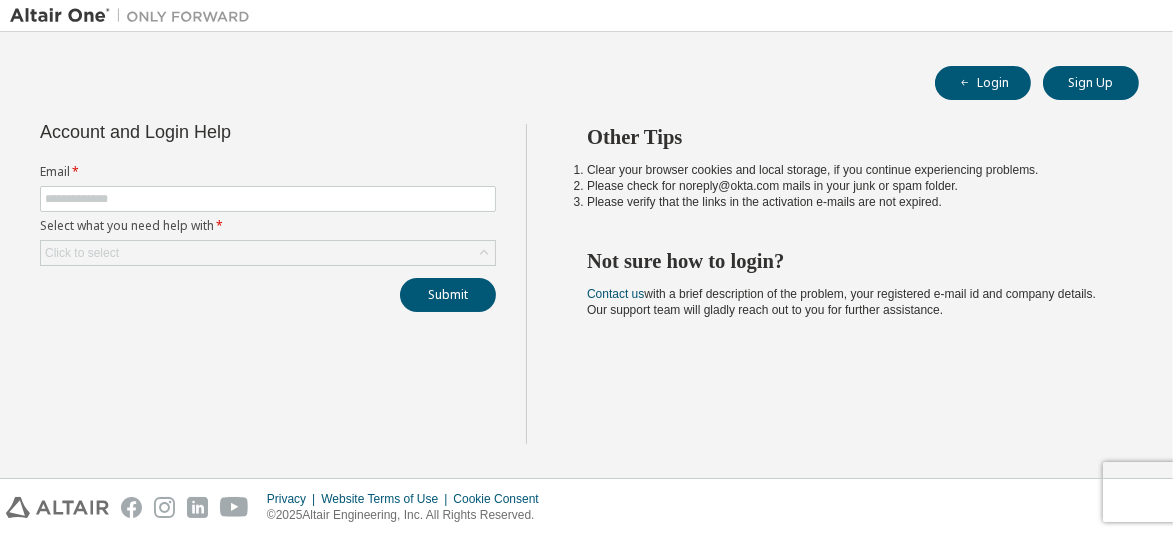 scroll, scrollTop: 0, scrollLeft: 0, axis: both 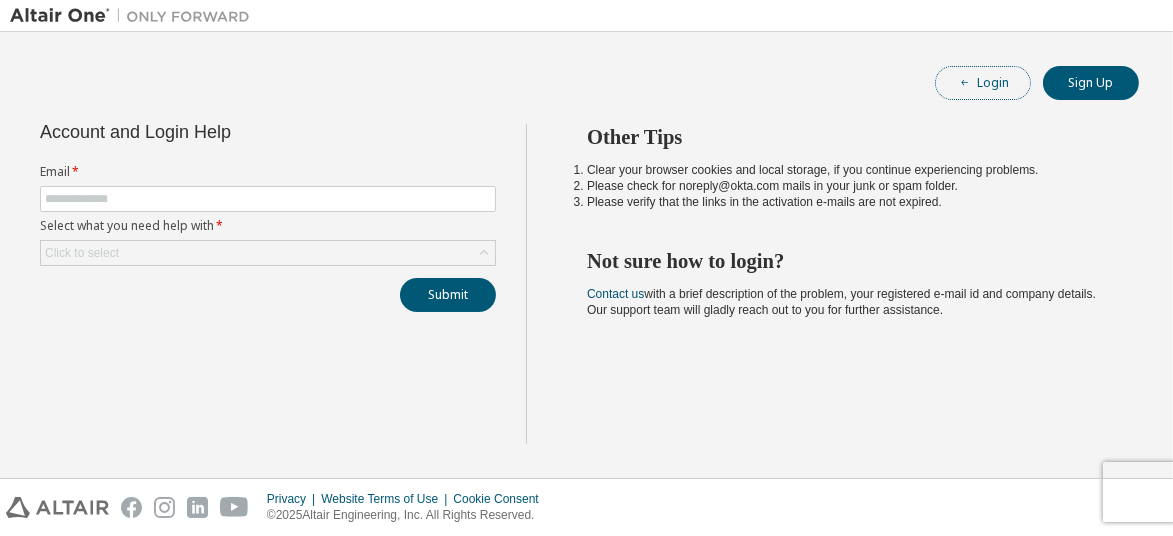 click at bounding box center [965, 83] 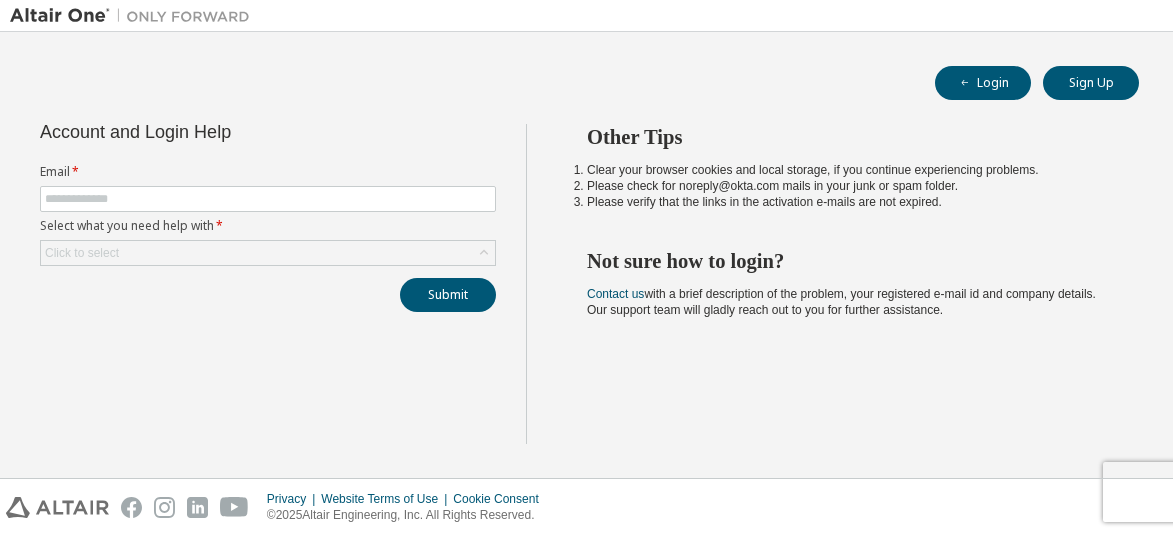 scroll, scrollTop: 0, scrollLeft: 0, axis: both 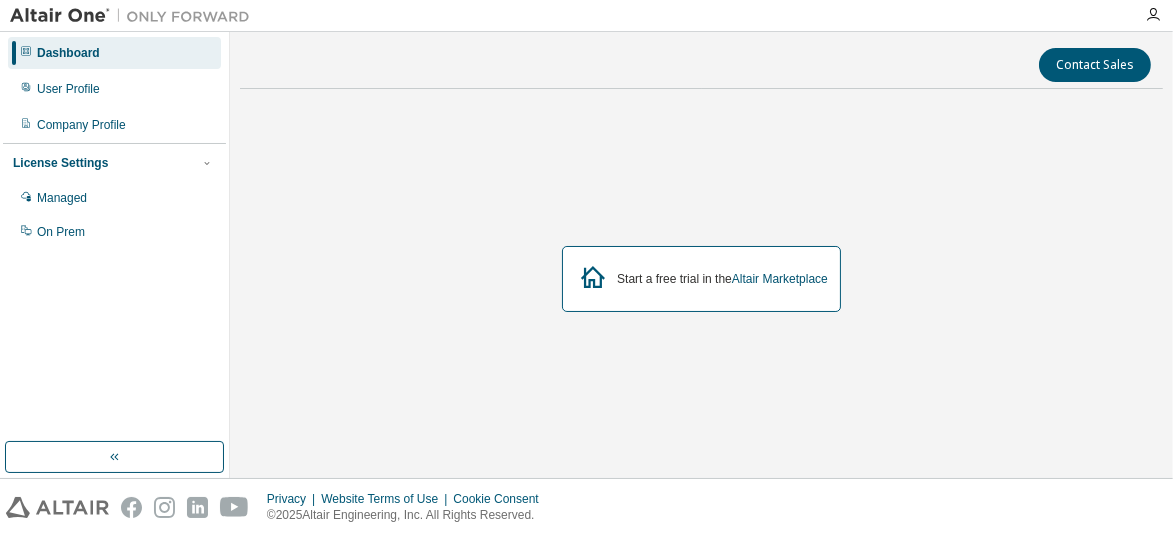 click on "Start a free trial in the  Altair Marketplace" at bounding box center [722, 279] 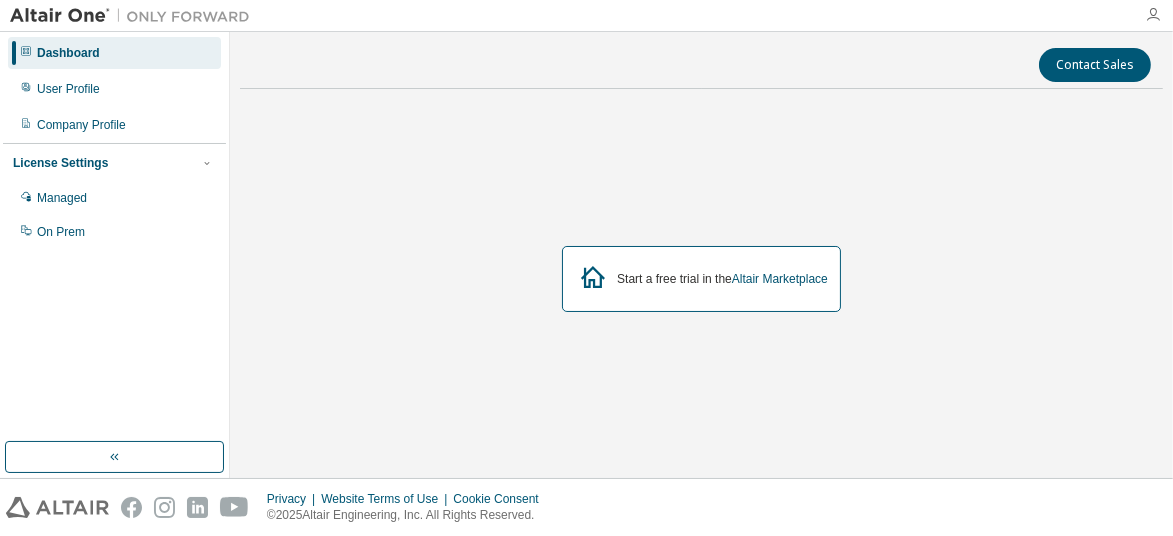click at bounding box center [1153, 15] 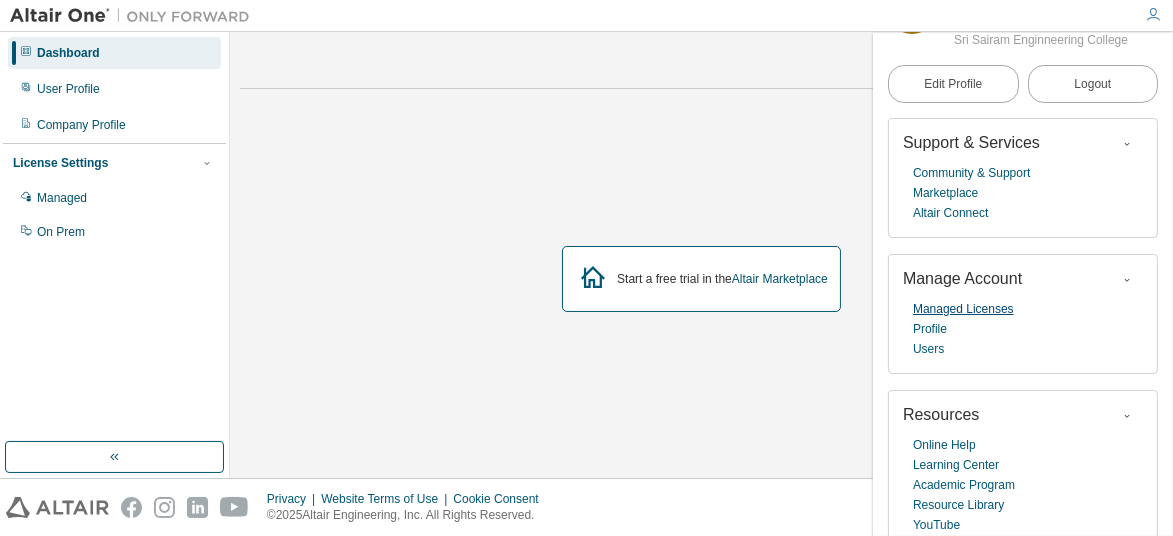 scroll, scrollTop: 92, scrollLeft: 0, axis: vertical 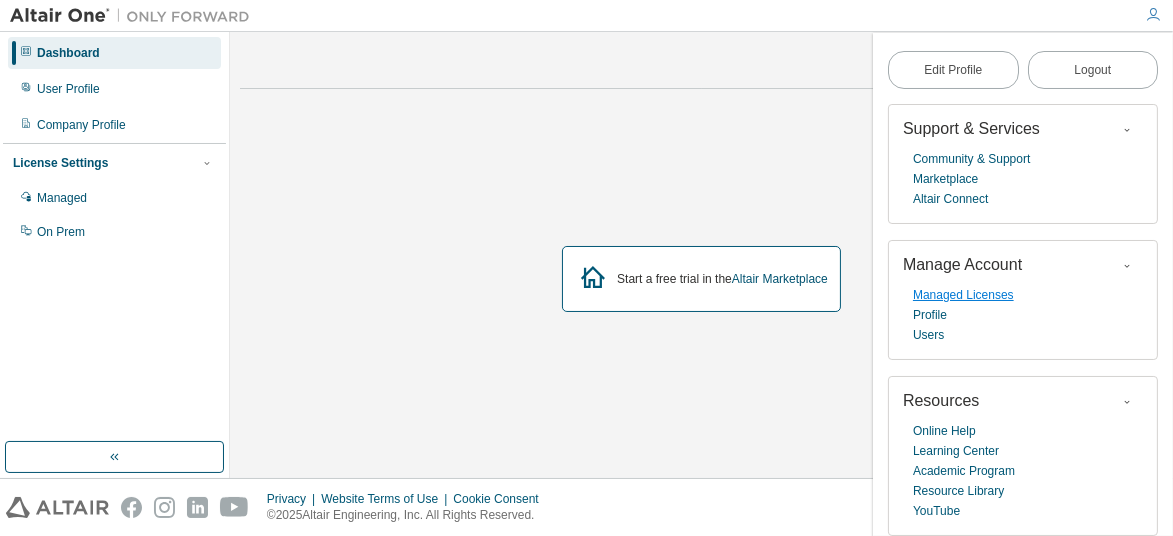 click on "Managed Licenses" at bounding box center (963, 295) 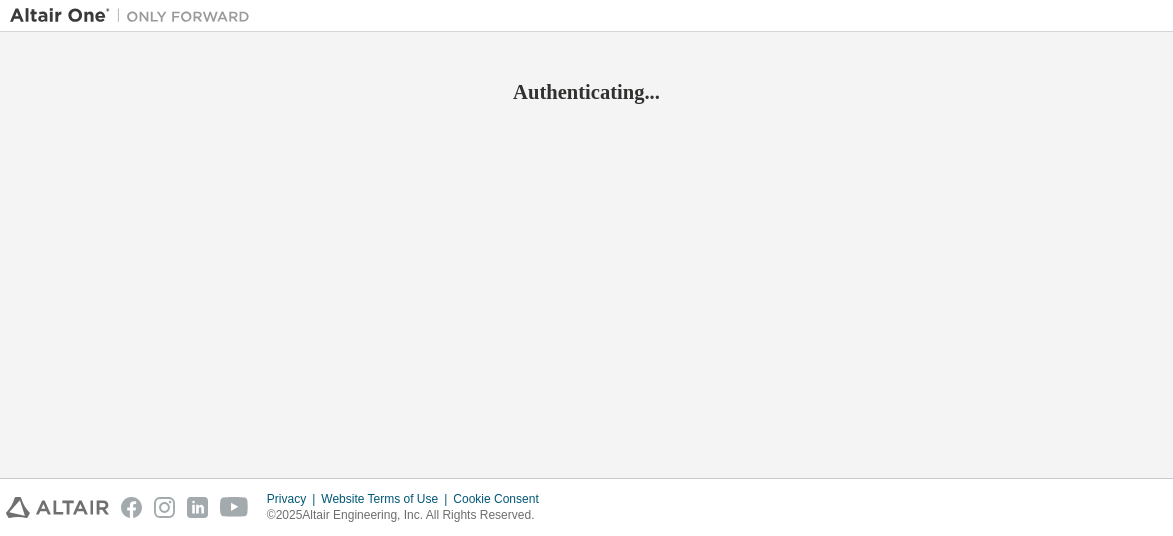 scroll, scrollTop: 0, scrollLeft: 0, axis: both 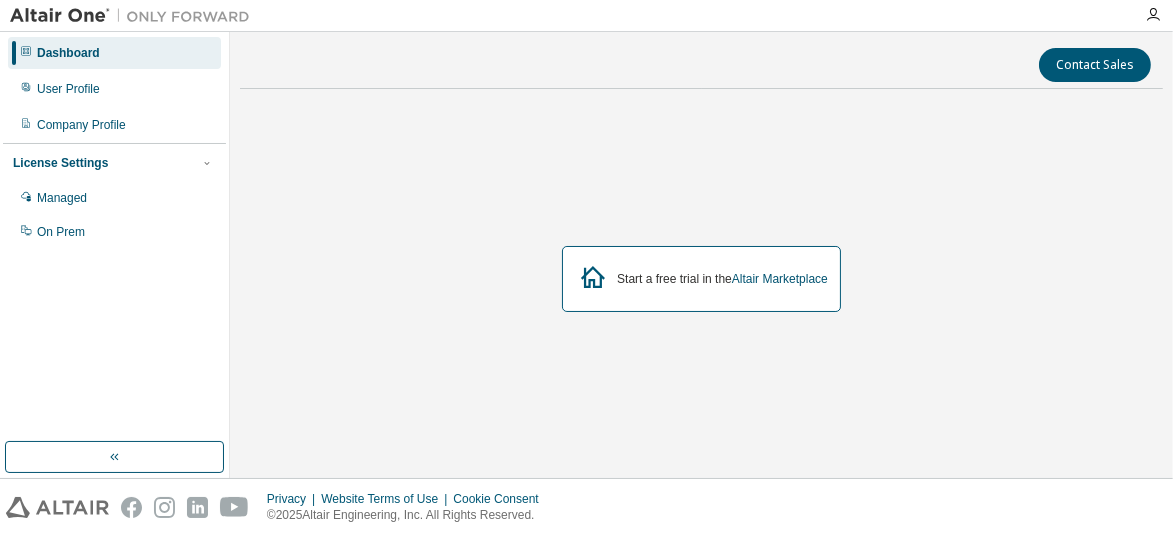 click on "Start a free trial in the  Altair Marketplace" at bounding box center [701, 279] 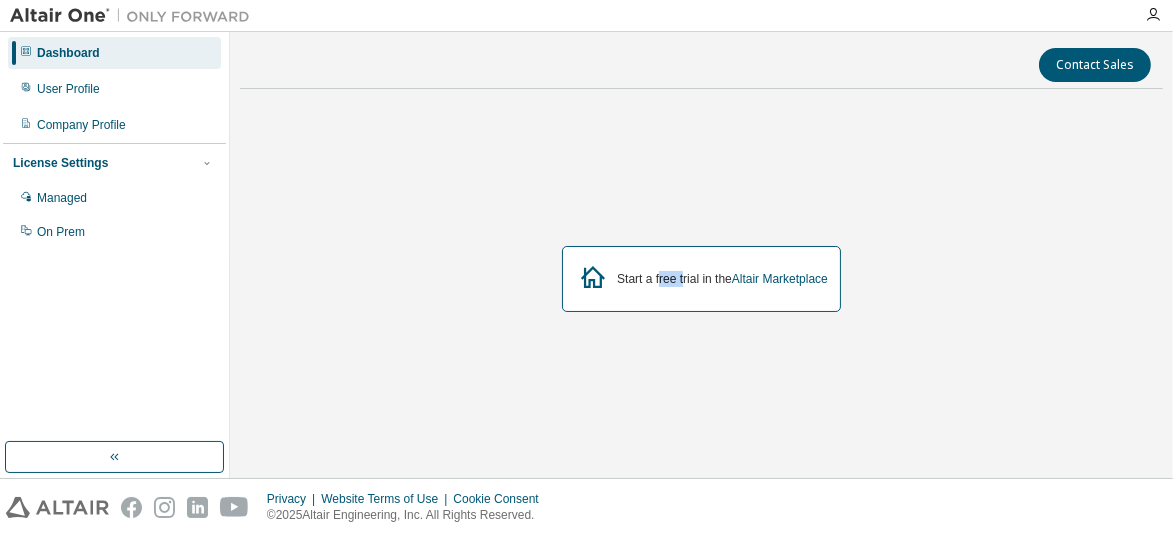 drag, startPoint x: 680, startPoint y: 249, endPoint x: 668, endPoint y: 254, distance: 13 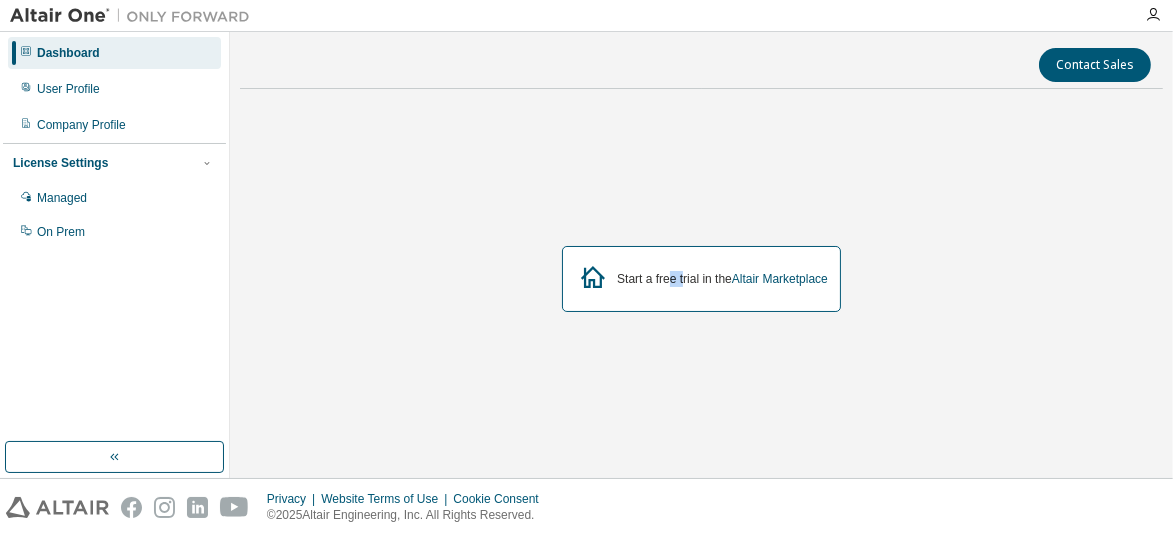click on "Start a free trial in the  Altair Marketplace" at bounding box center [701, 279] 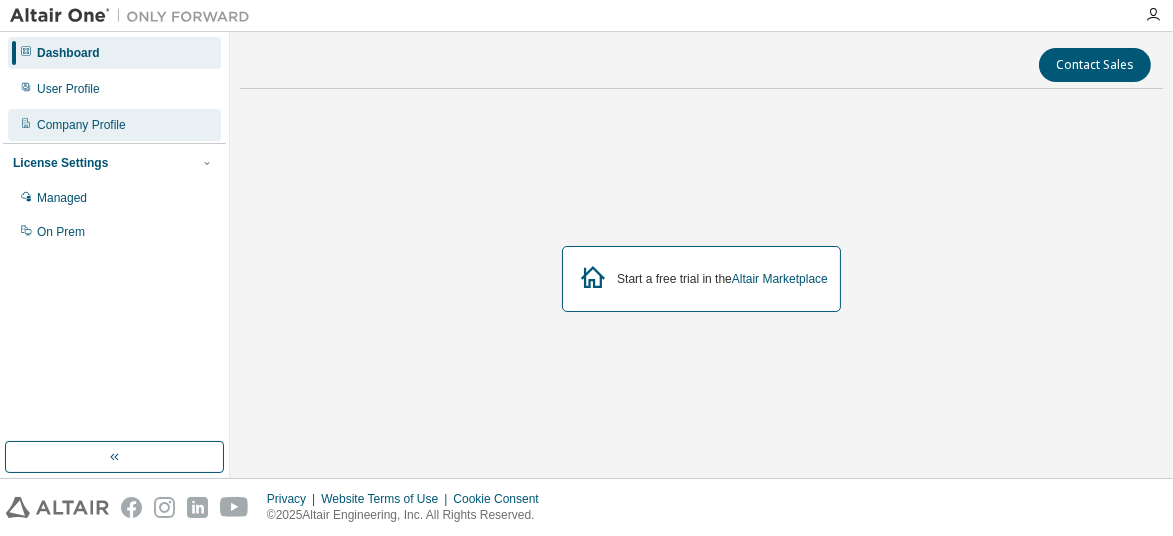 click on "Company Profile" at bounding box center (81, 125) 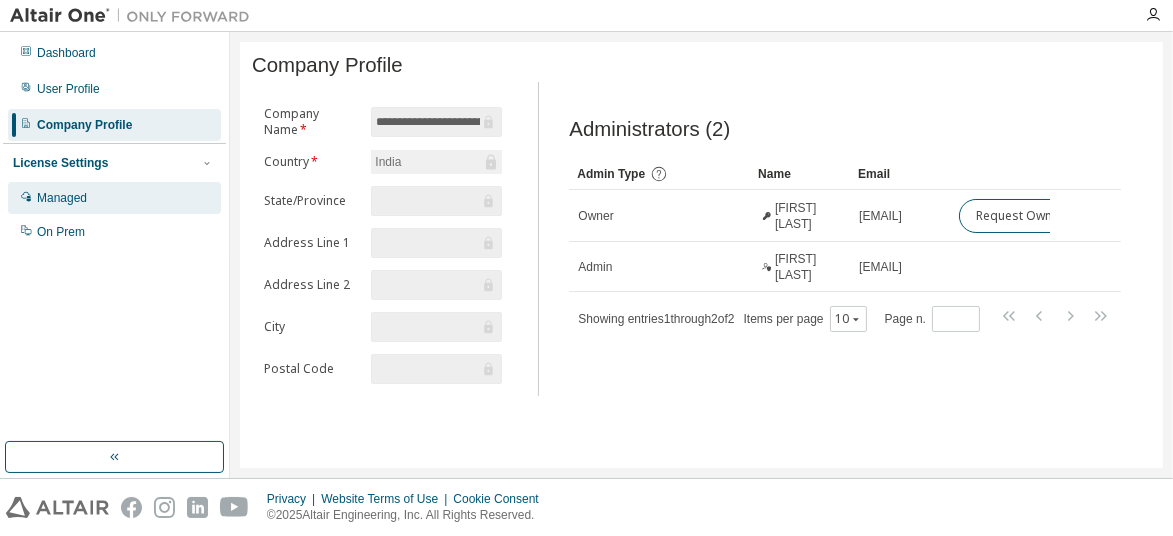 click on "Managed" at bounding box center (114, 198) 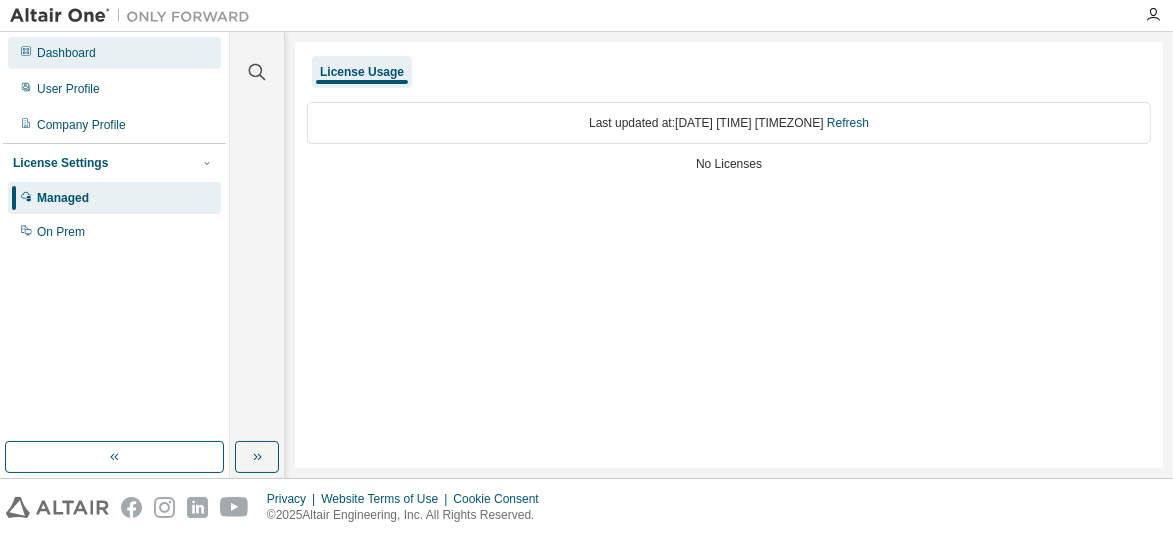 click on "Dashboard" at bounding box center [114, 53] 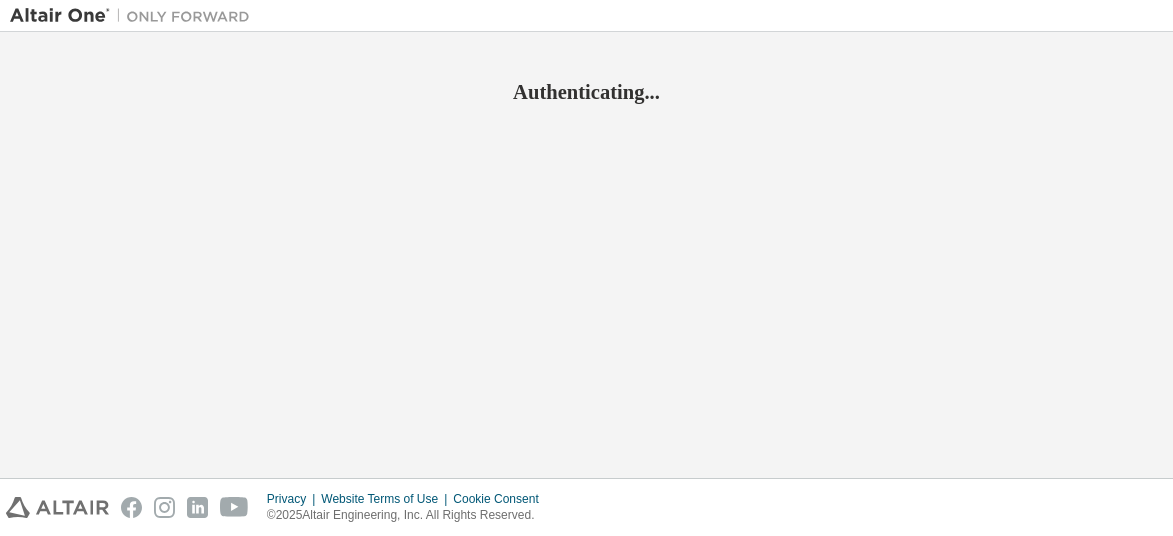 scroll, scrollTop: 0, scrollLeft: 0, axis: both 